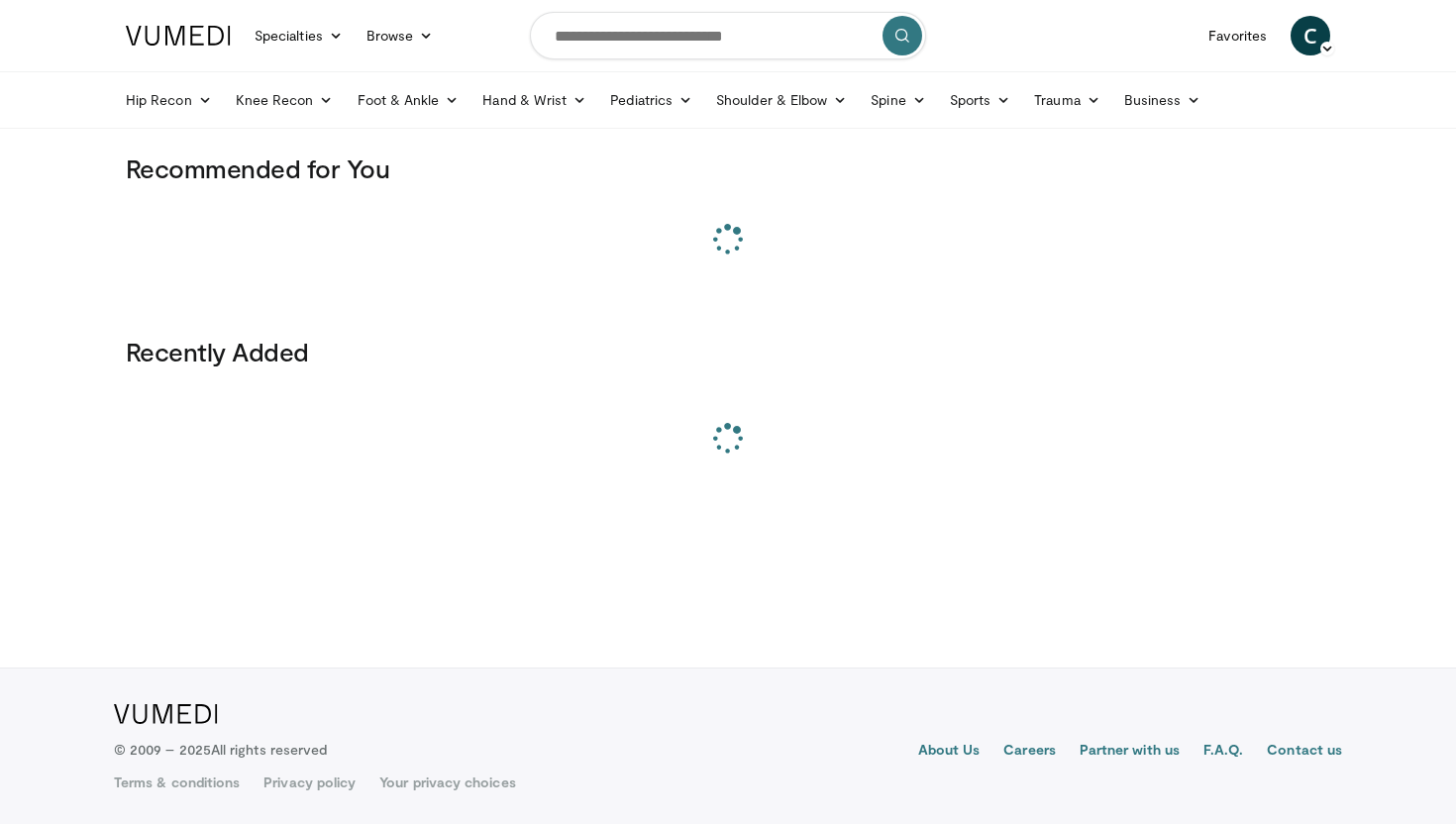 scroll, scrollTop: 0, scrollLeft: 0, axis: both 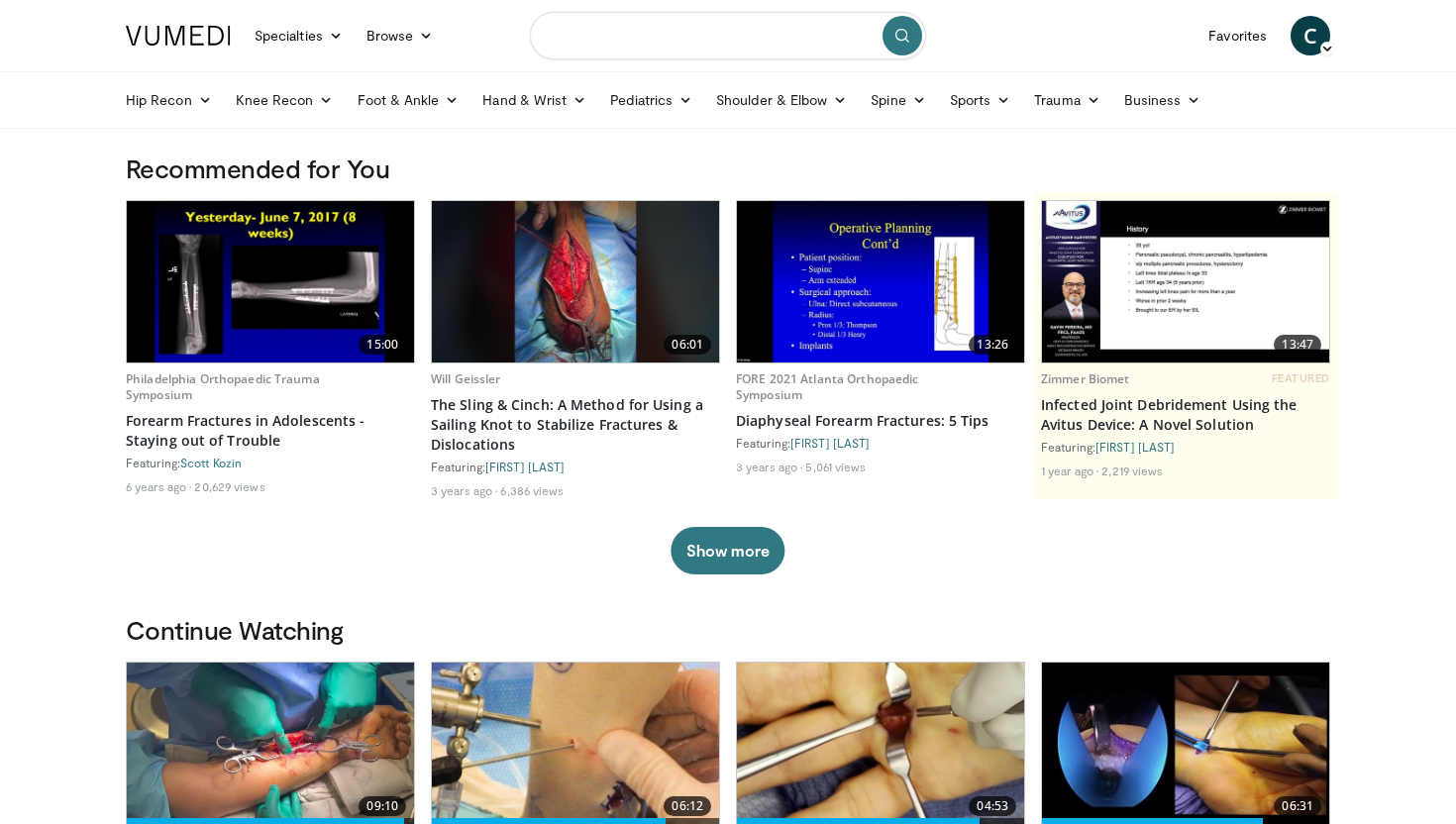 click at bounding box center (728, 36) 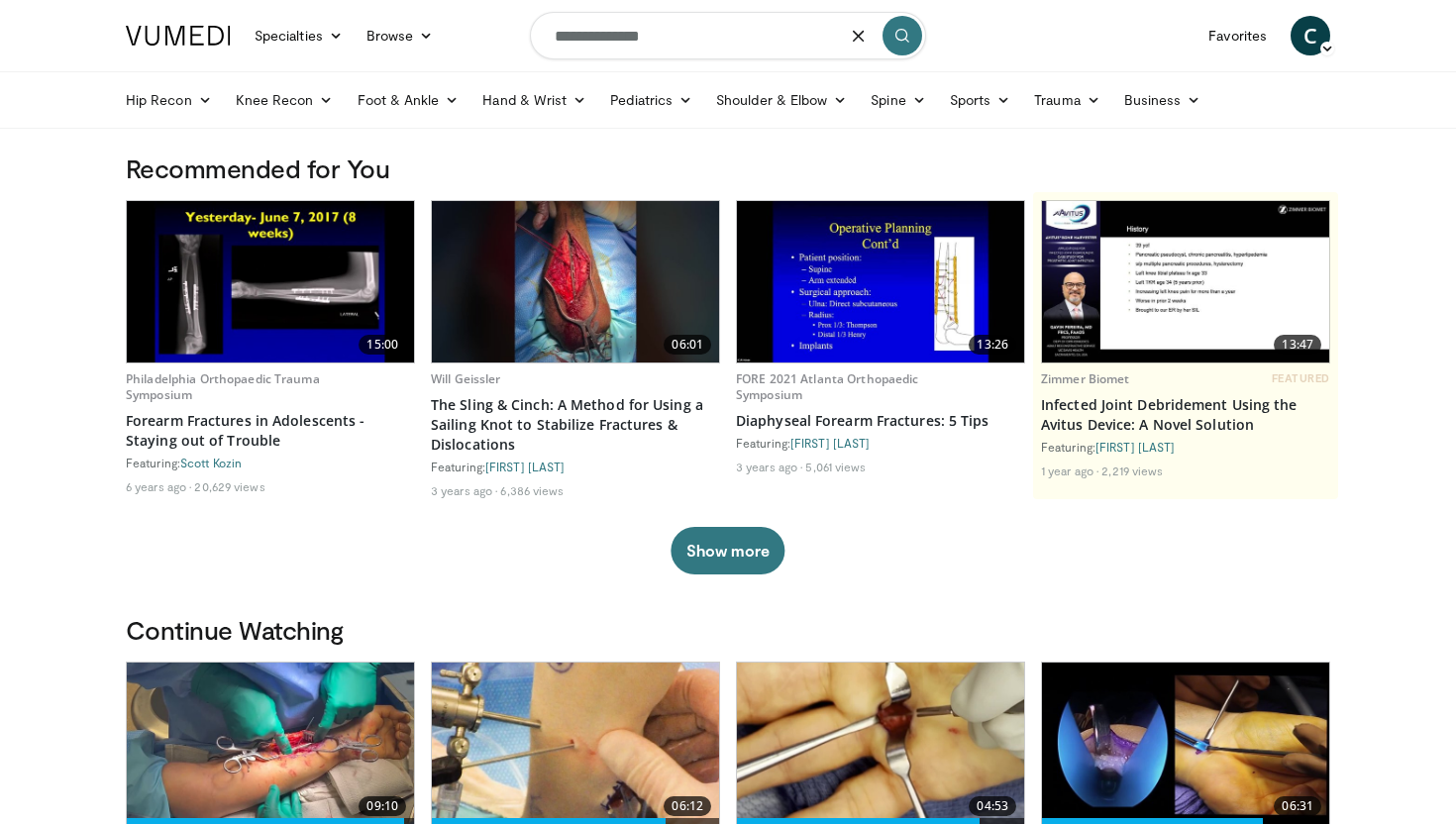 type on "**********" 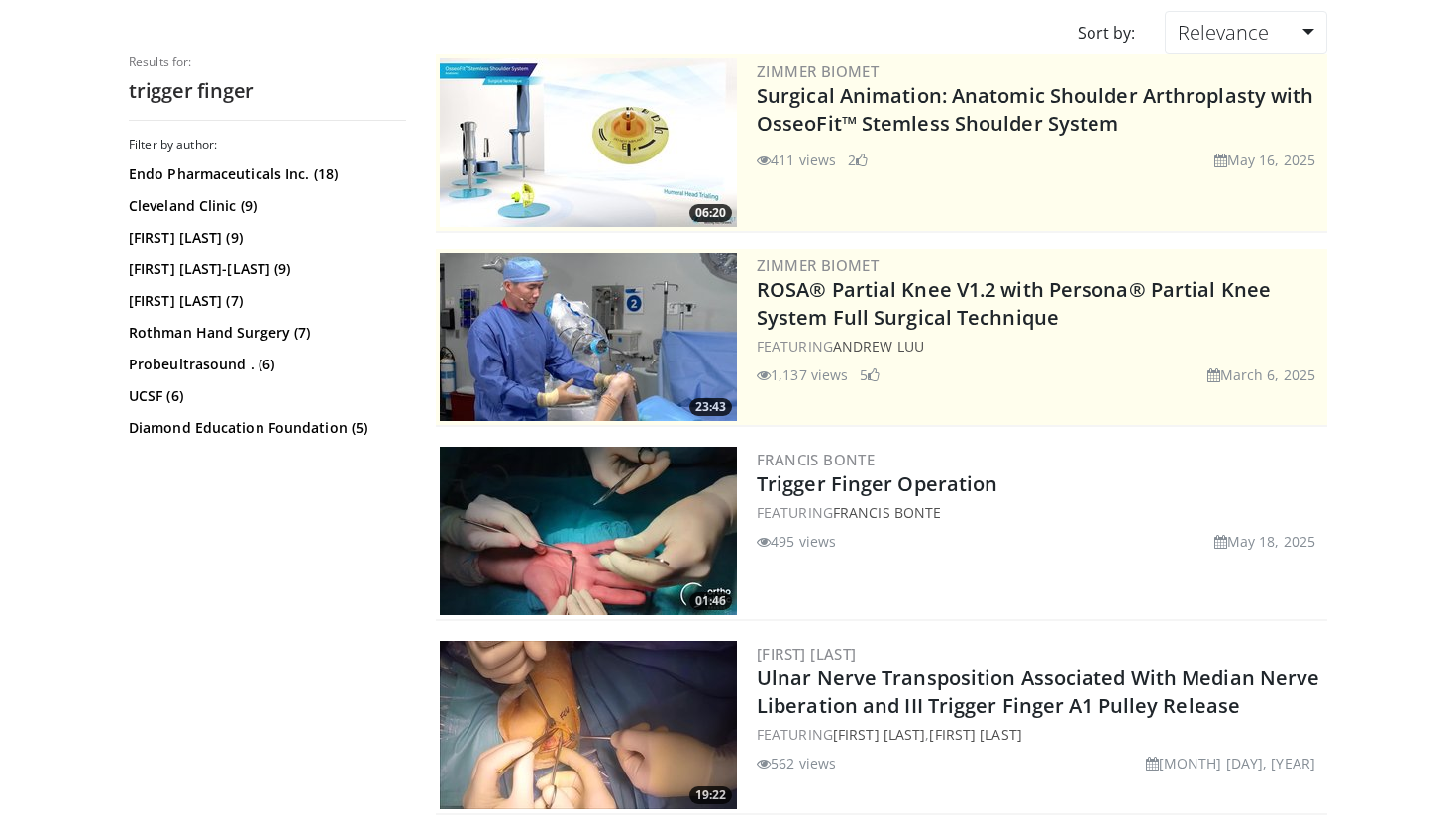 scroll, scrollTop: 163, scrollLeft: 0, axis: vertical 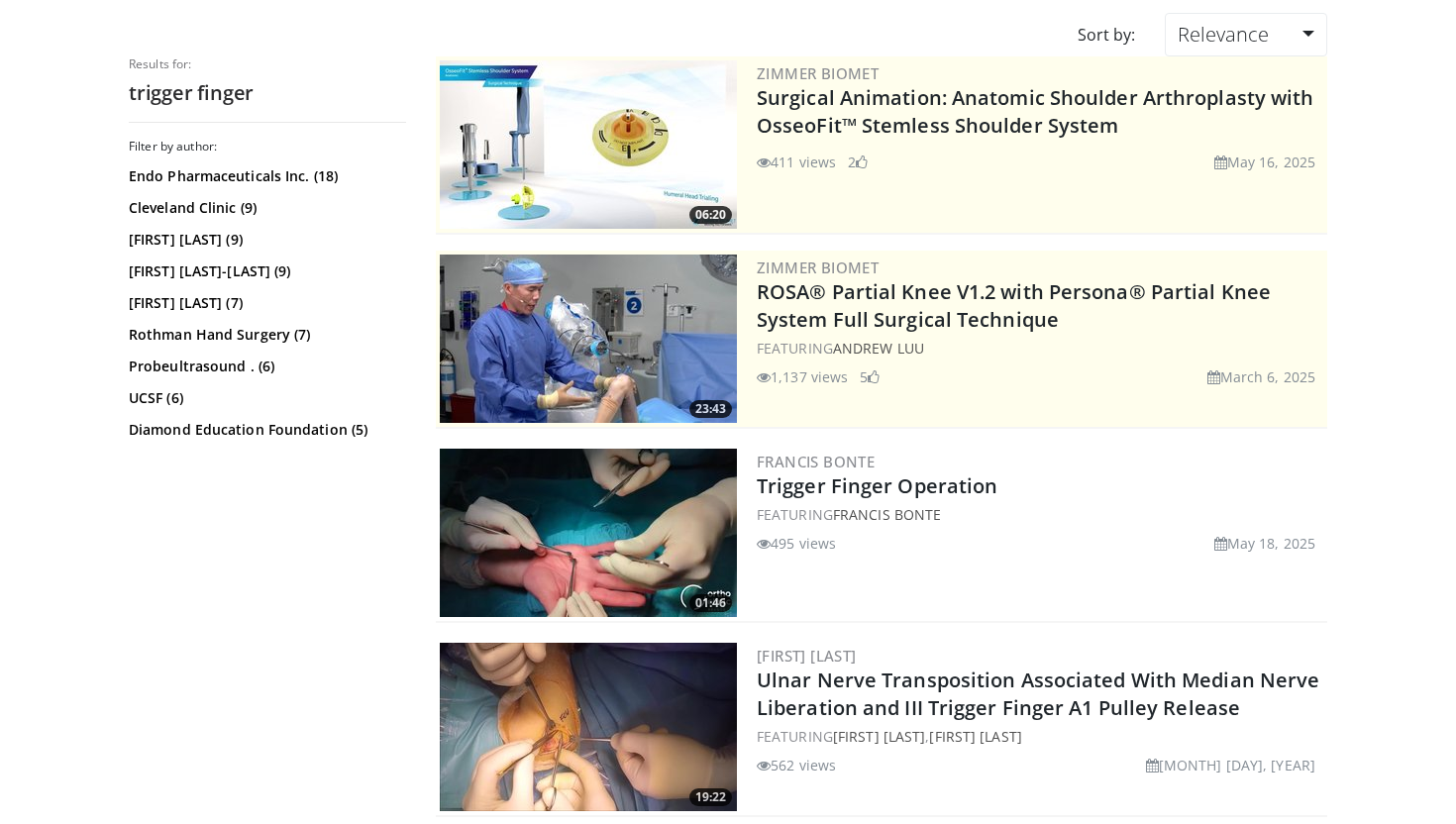 click at bounding box center (588, 533) 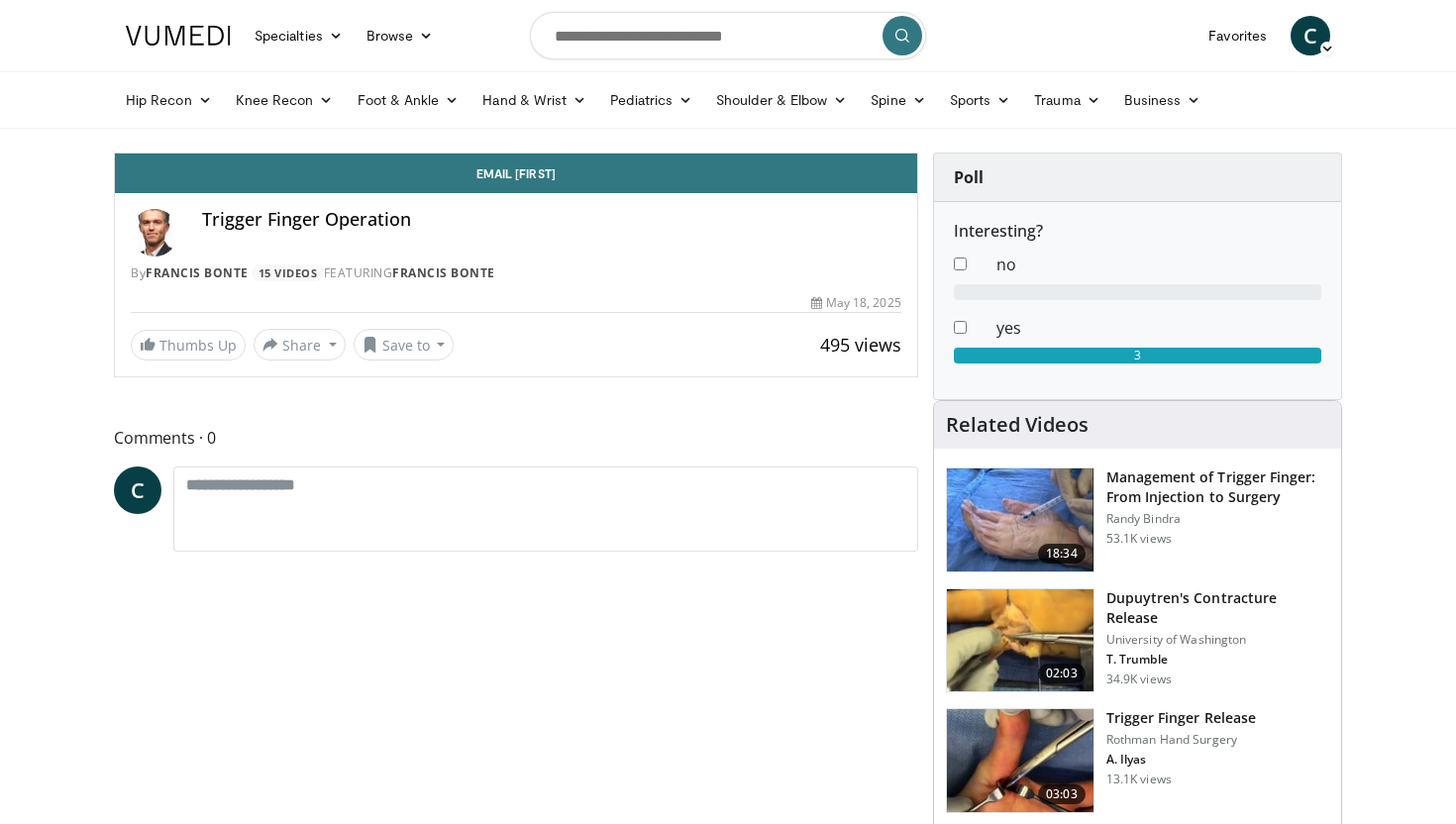 scroll, scrollTop: 0, scrollLeft: 0, axis: both 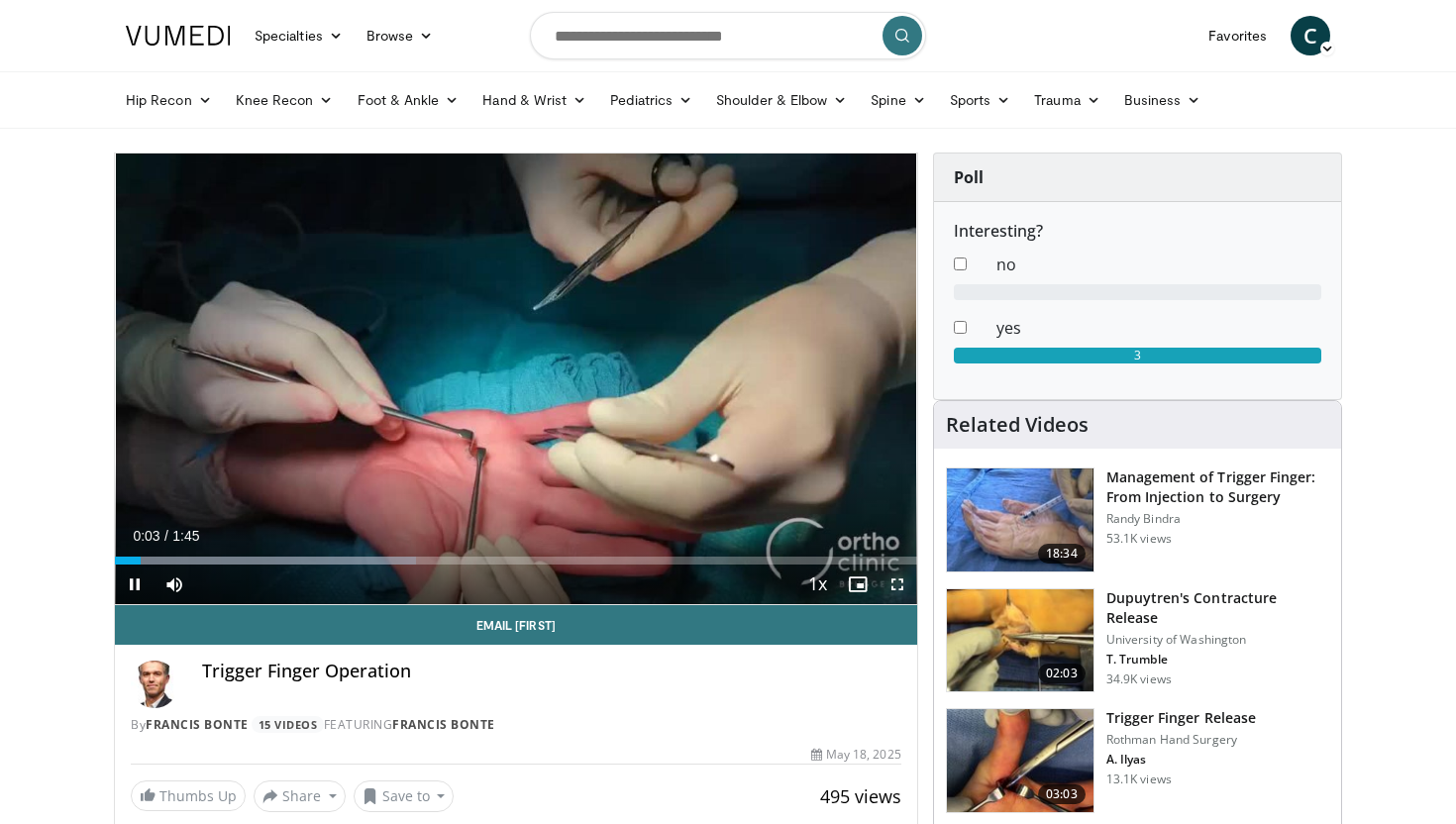click at bounding box center [897, 584] 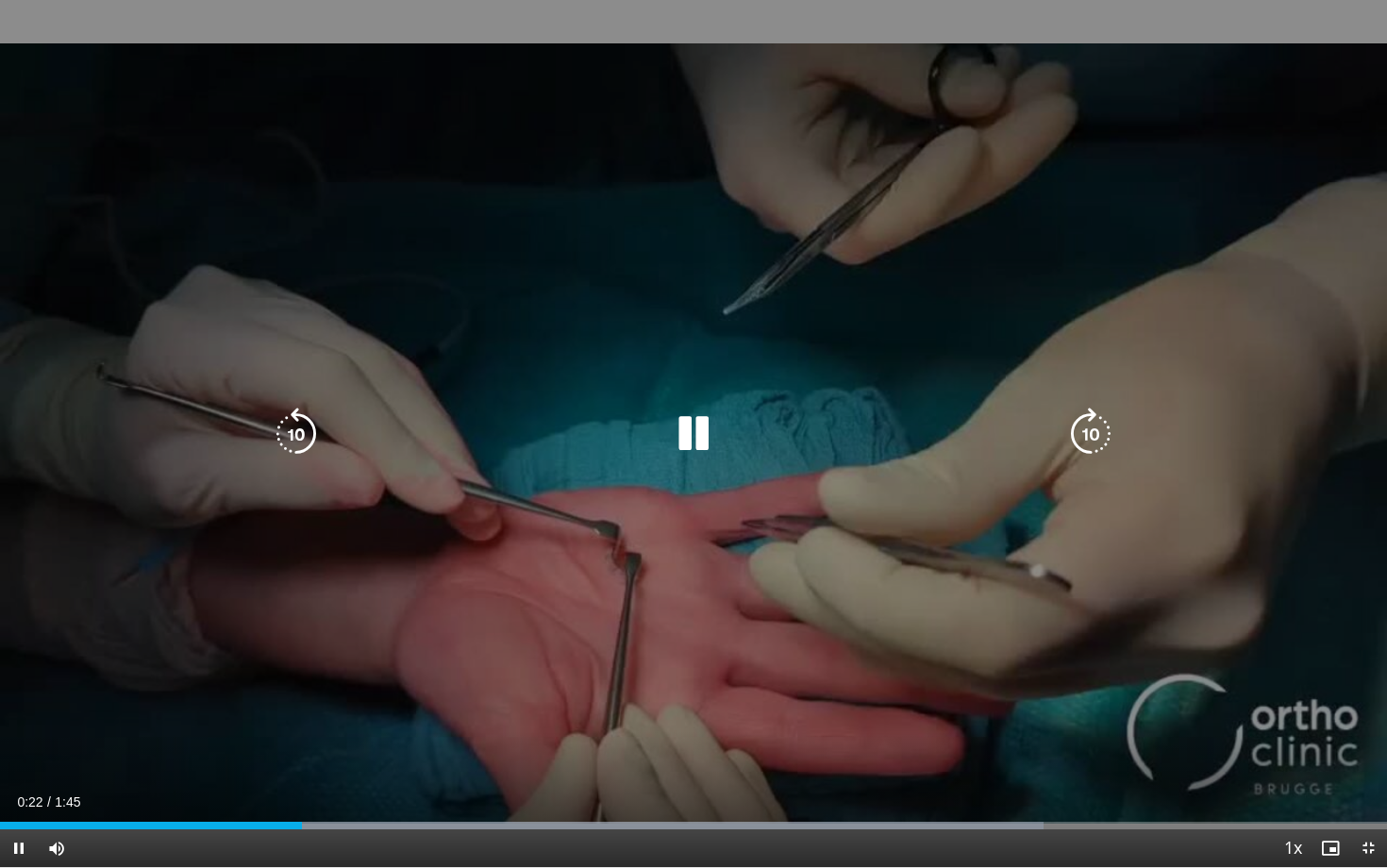 click on "10 seconds
Tap to unmute" at bounding box center [694, 433] 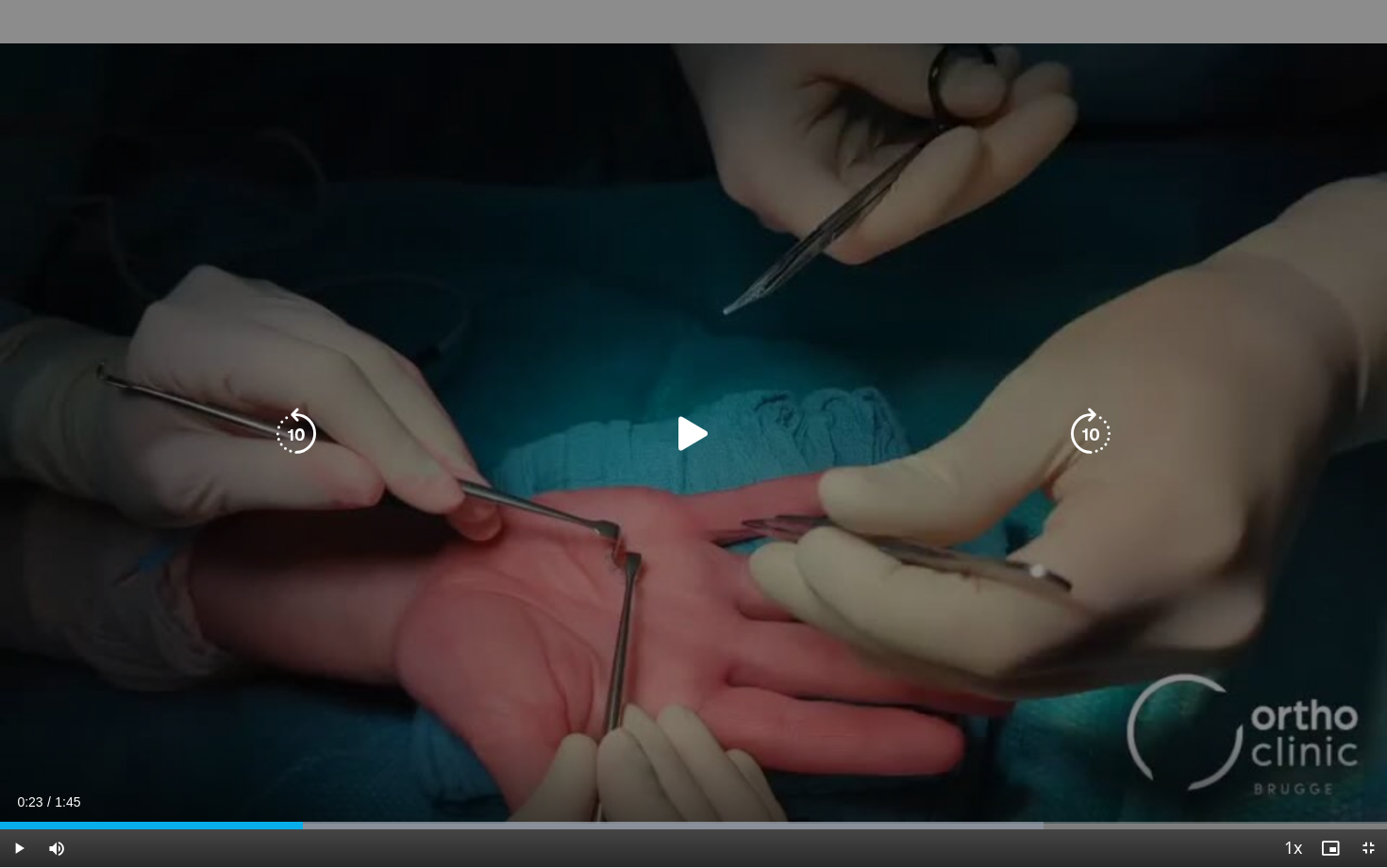 click at bounding box center (694, 434) 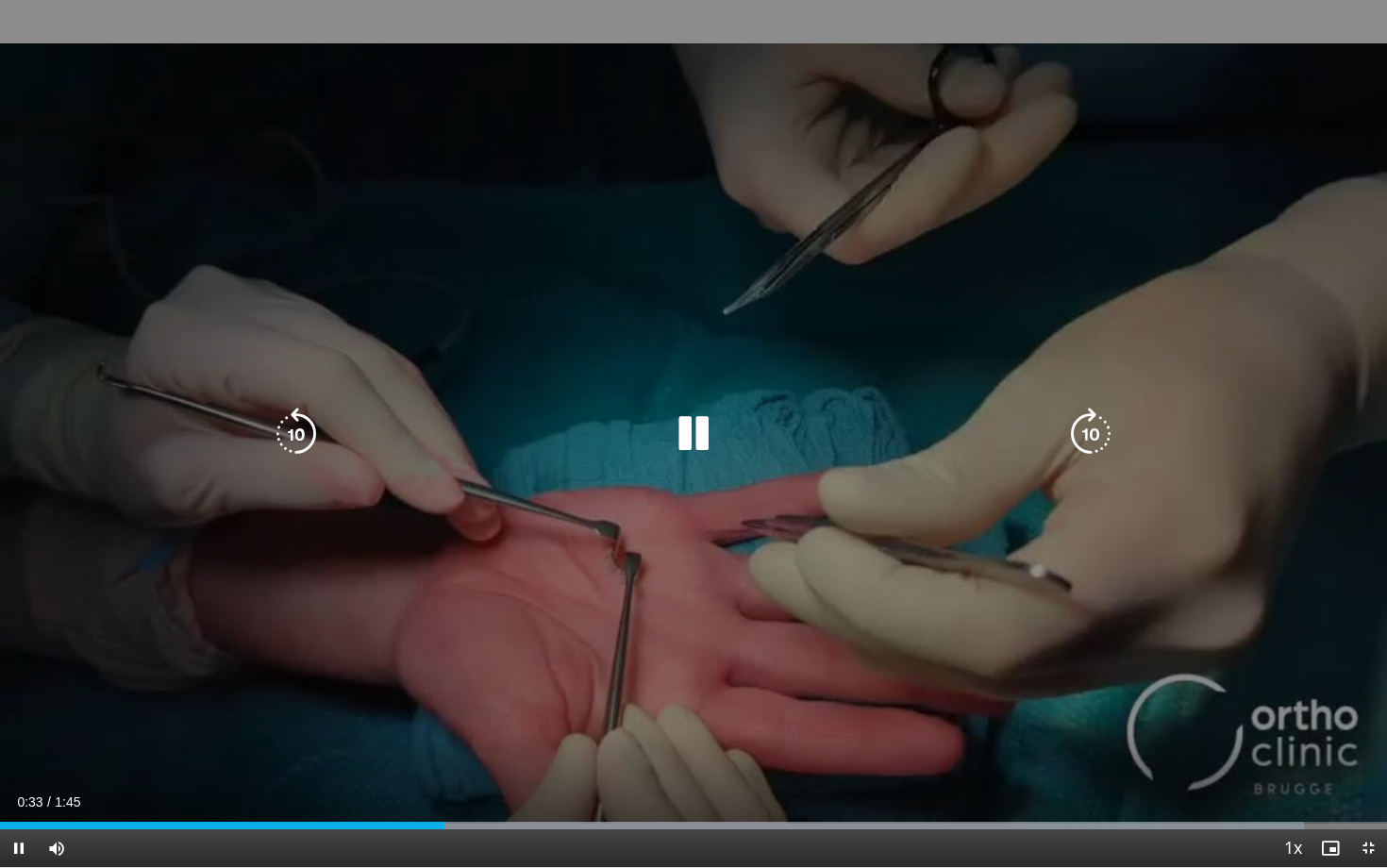type 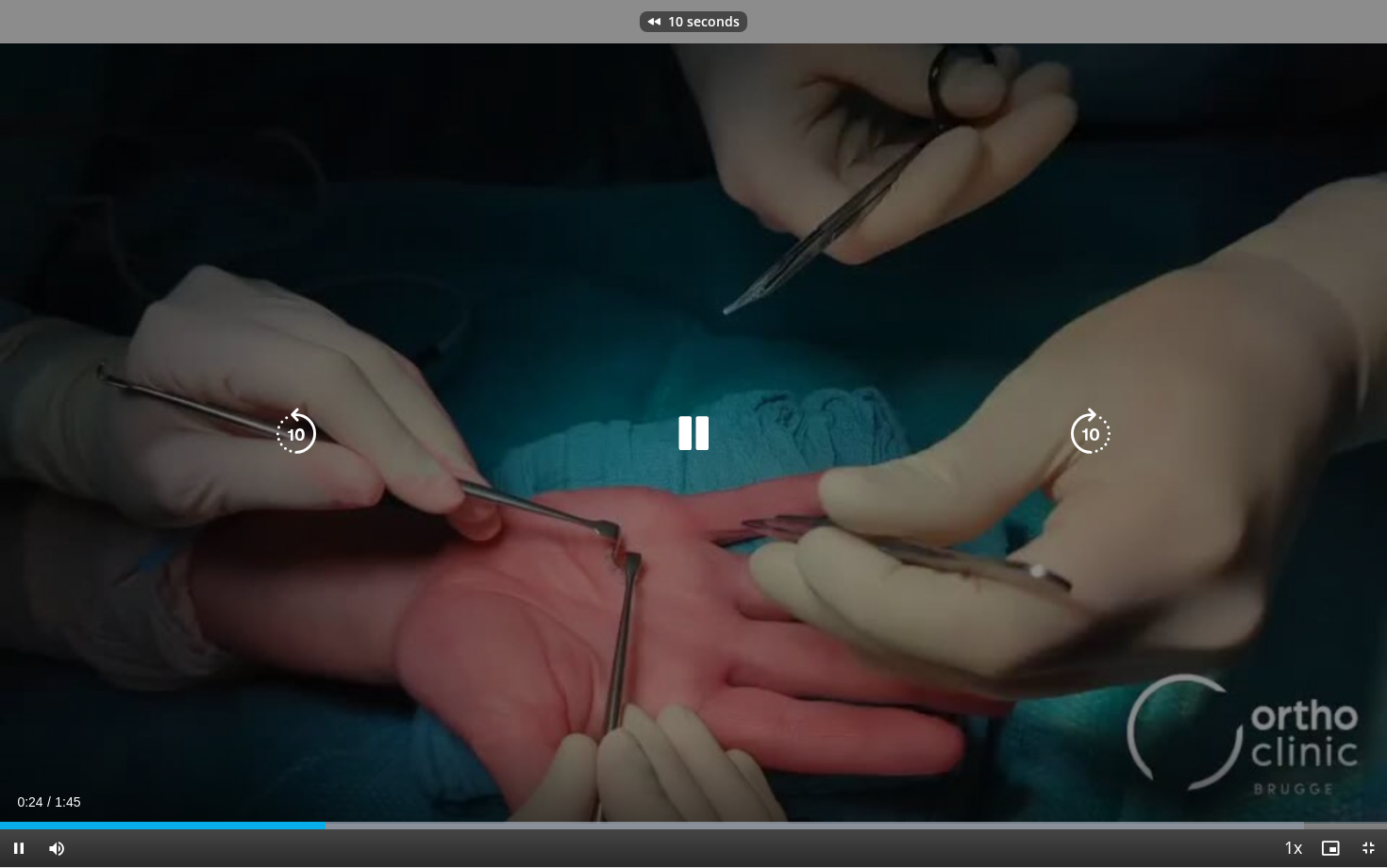 click on "10 seconds
Tap to unmute" at bounding box center (694, 433) 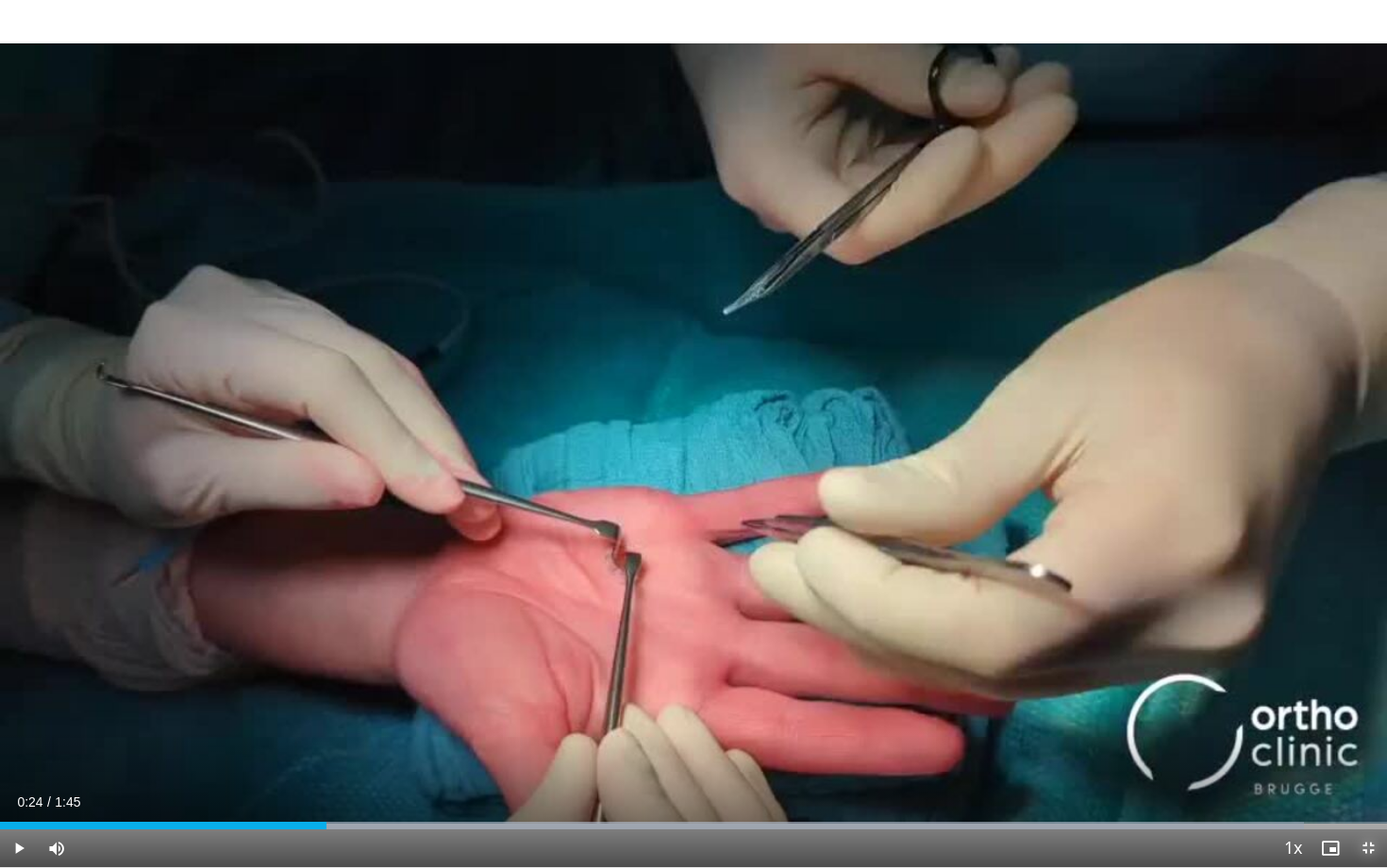 click at bounding box center [1368, 848] 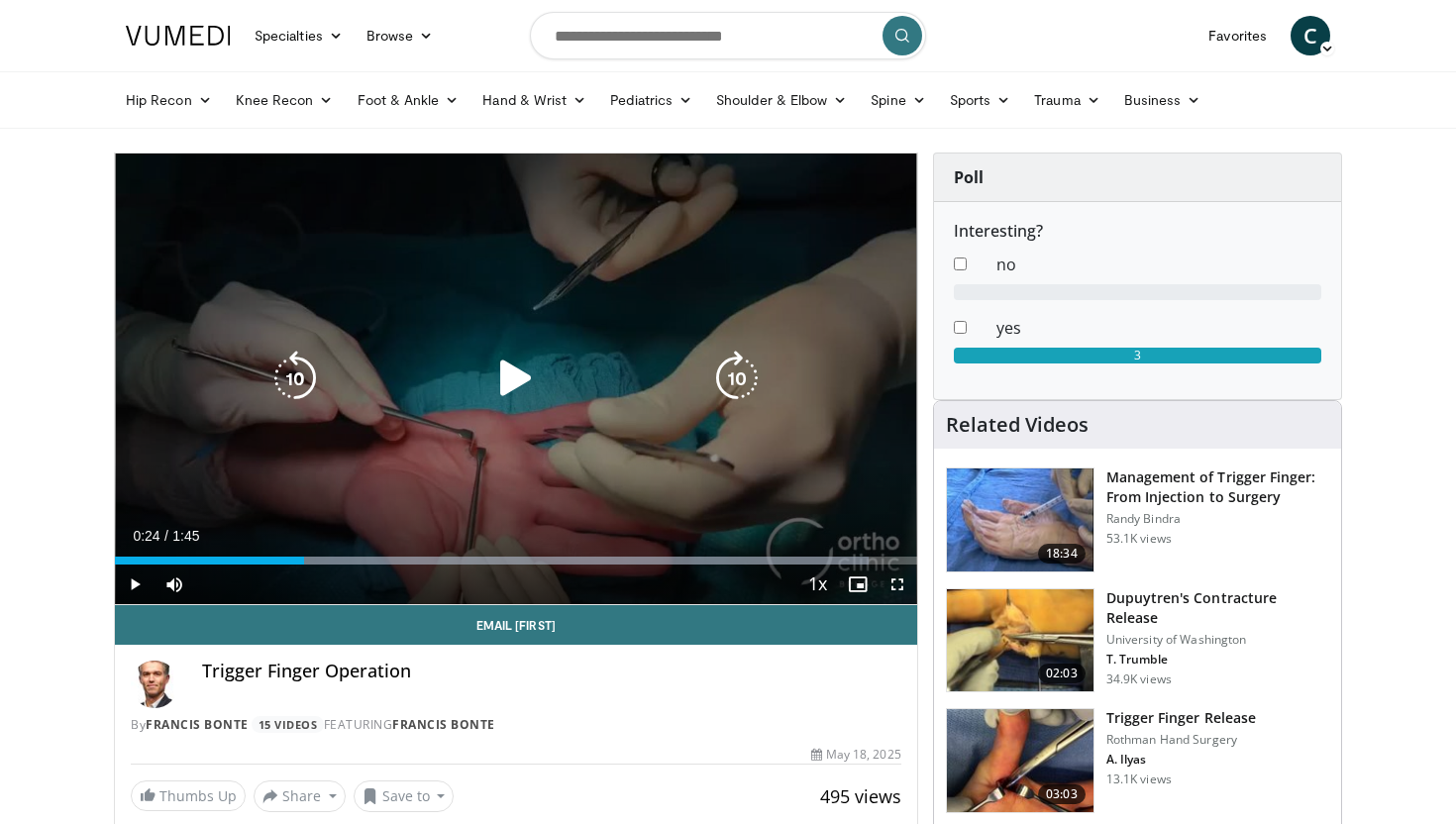 click at bounding box center (516, 378) 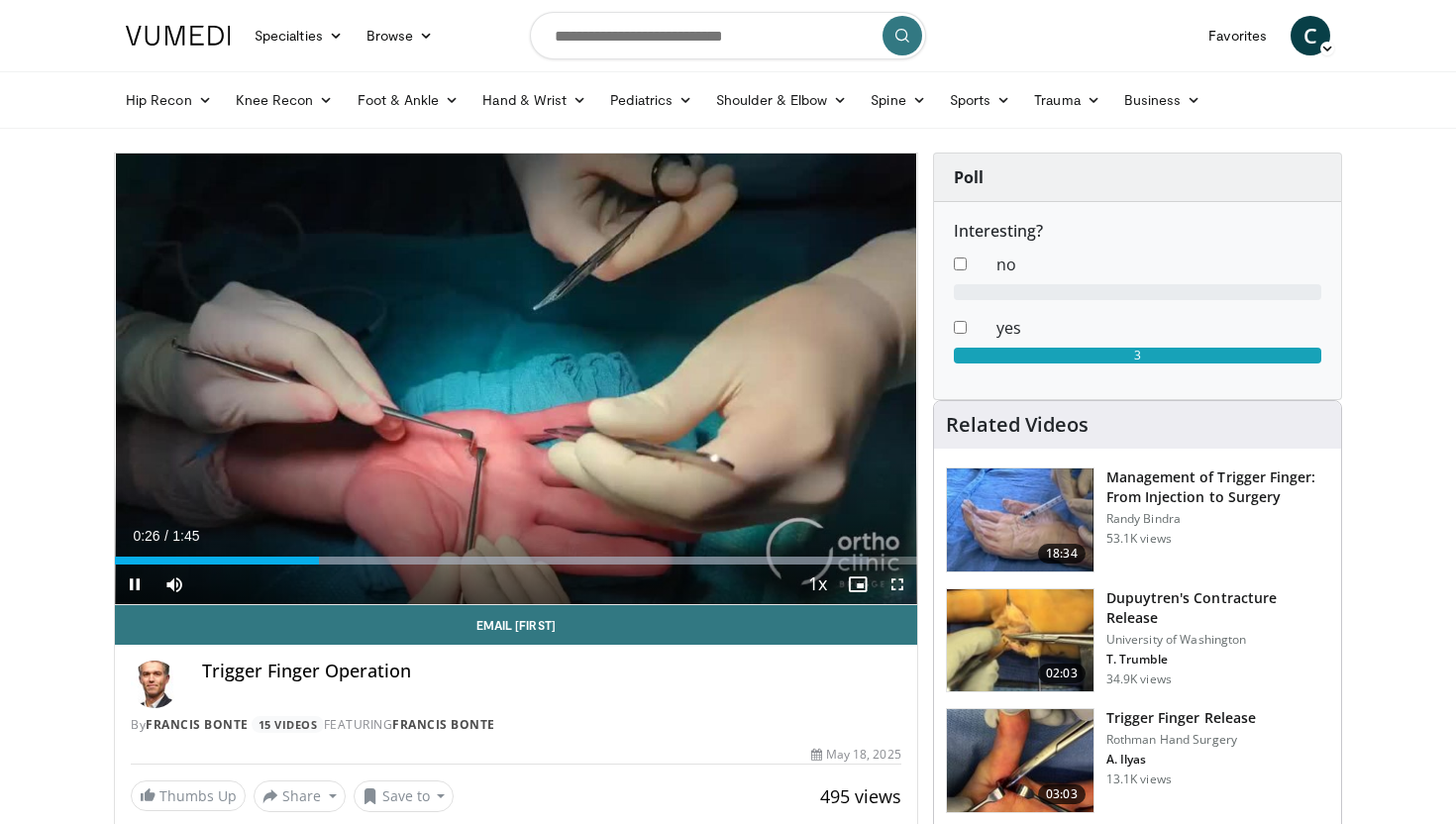 click at bounding box center (897, 584) 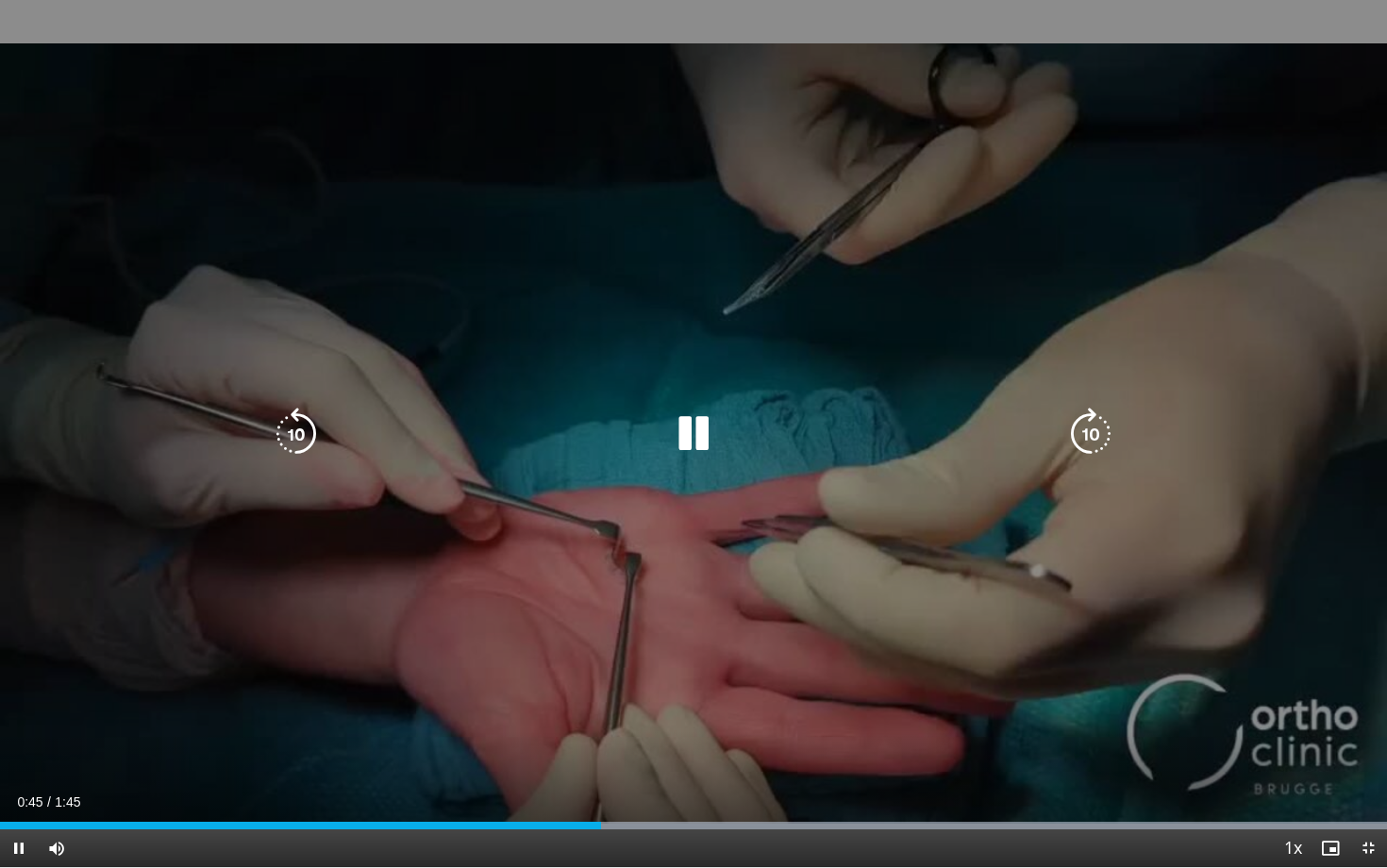 click at bounding box center [694, 434] 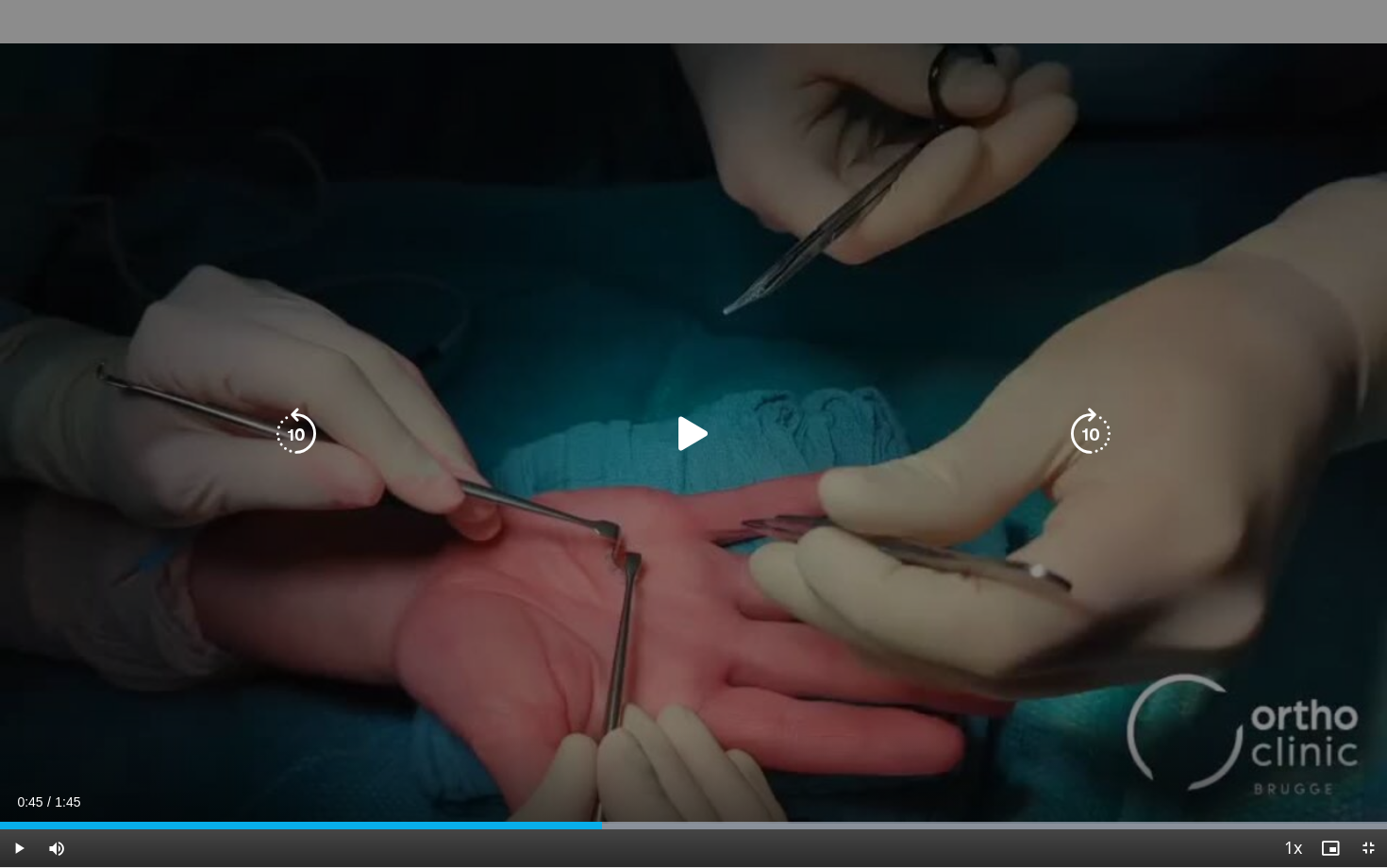 click at bounding box center (694, 434) 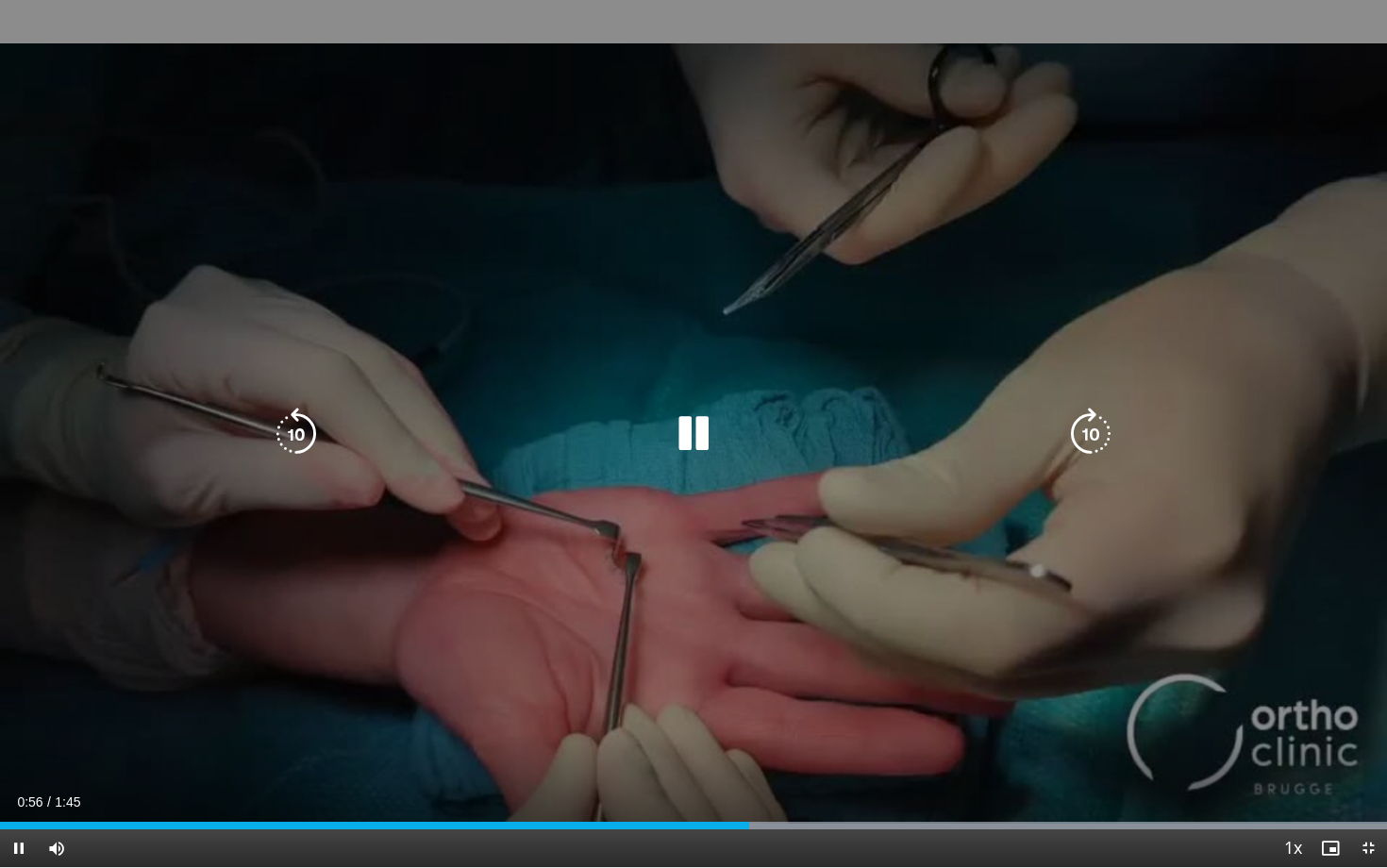click on "10 seconds
Tap to unmute" at bounding box center [694, 433] 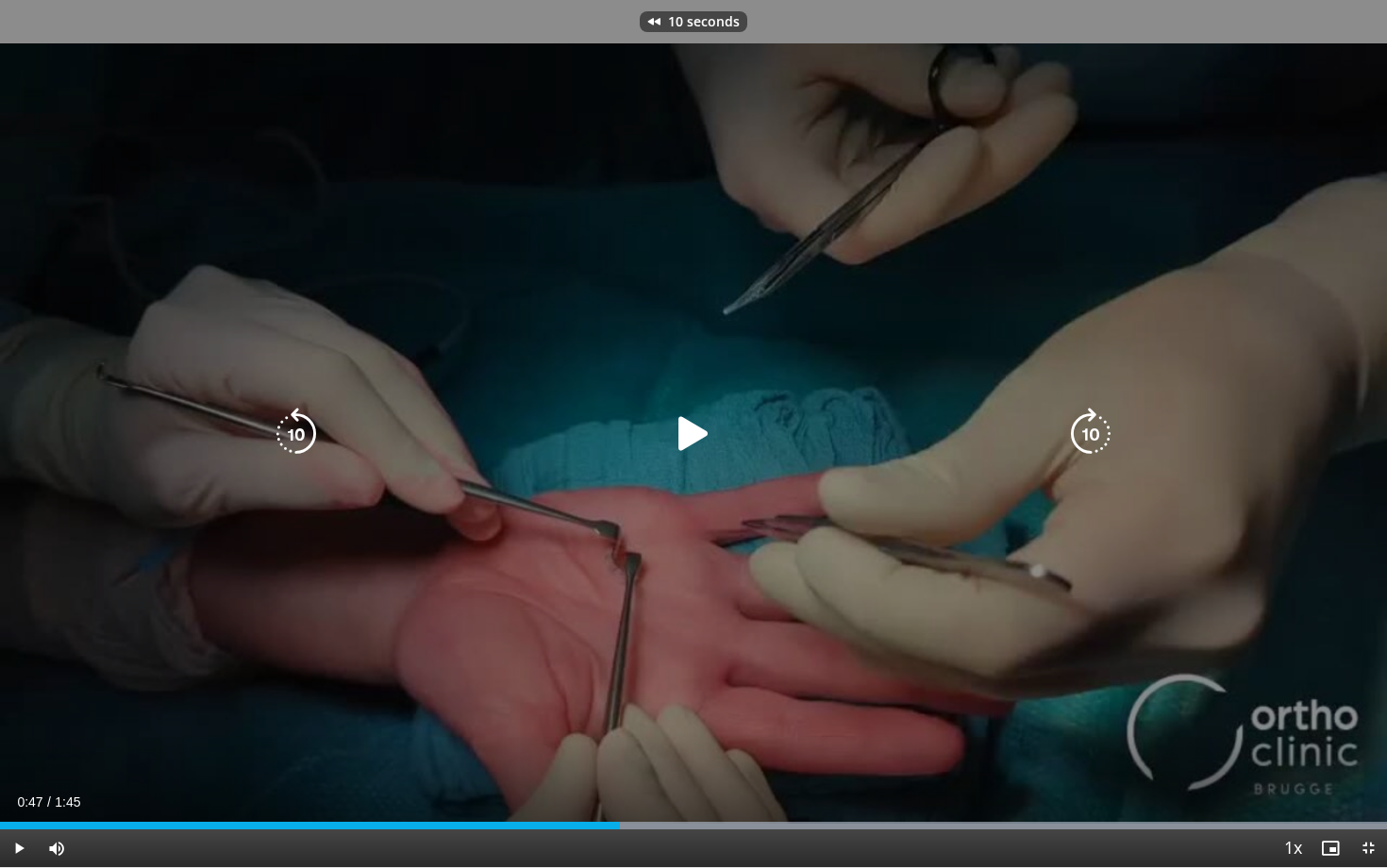 click on "10 seconds
Tap to unmute" at bounding box center [694, 433] 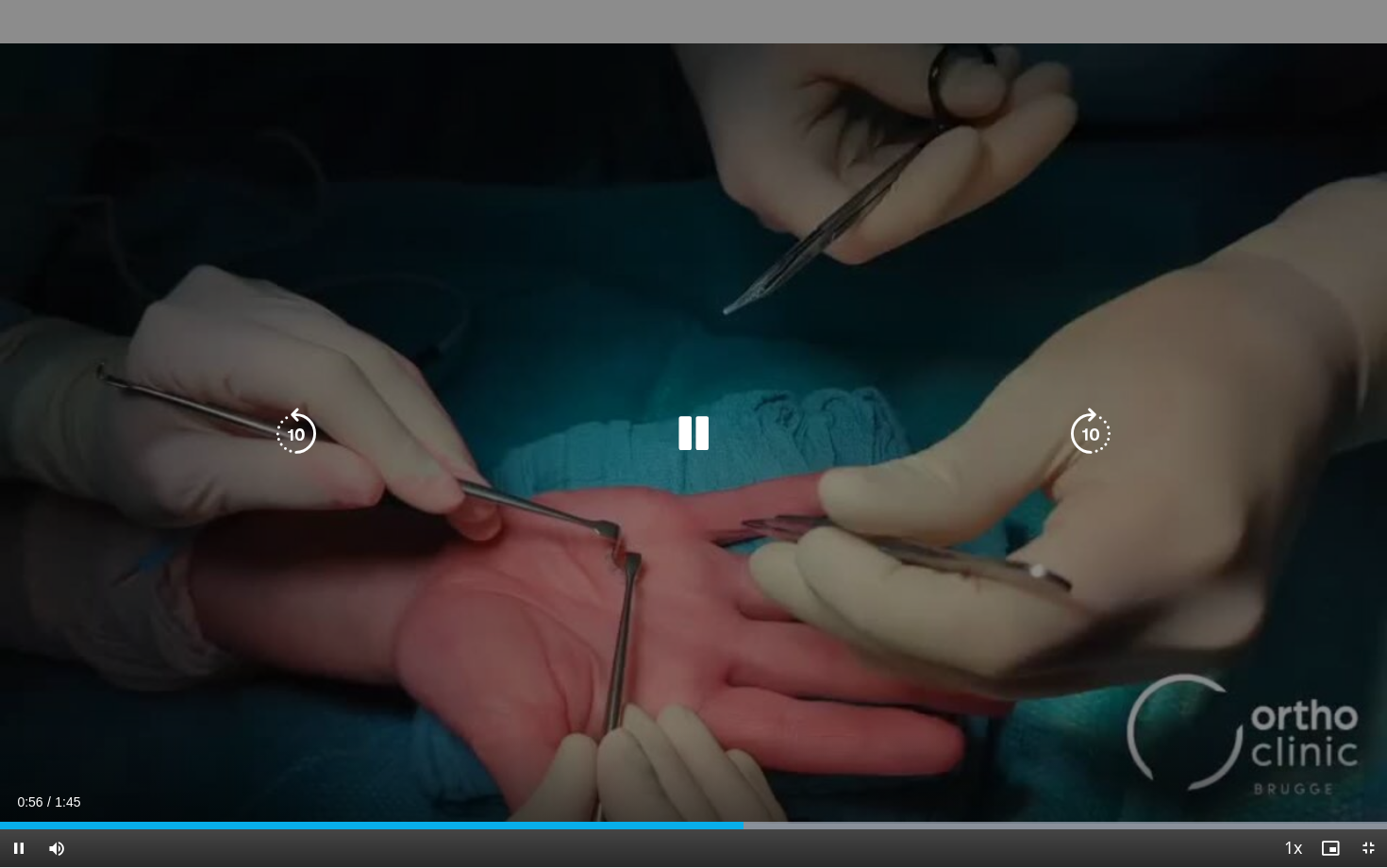 click on "10 seconds
Tap to unmute" at bounding box center [694, 433] 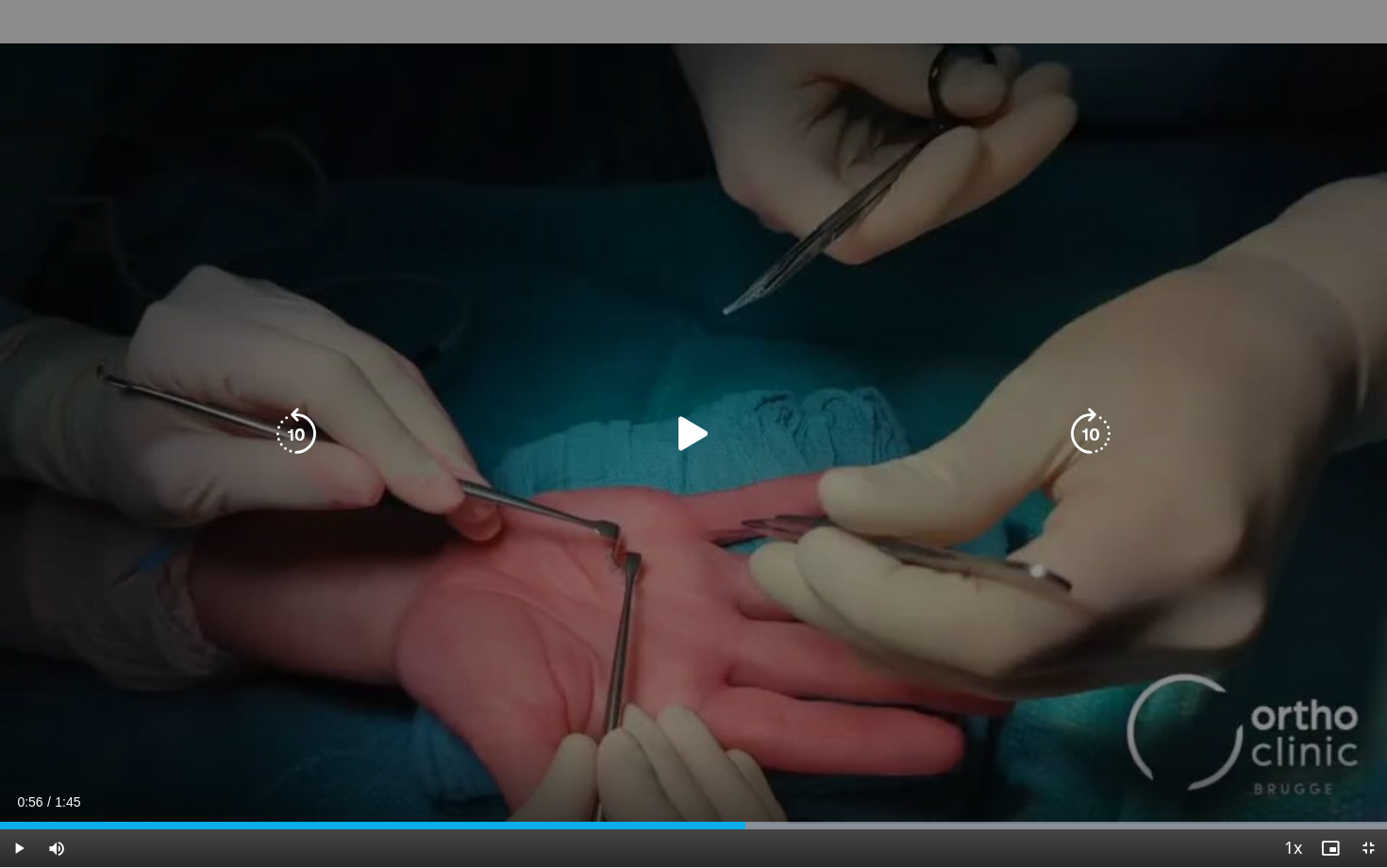 click on "10 seconds
Tap to unmute" at bounding box center [694, 433] 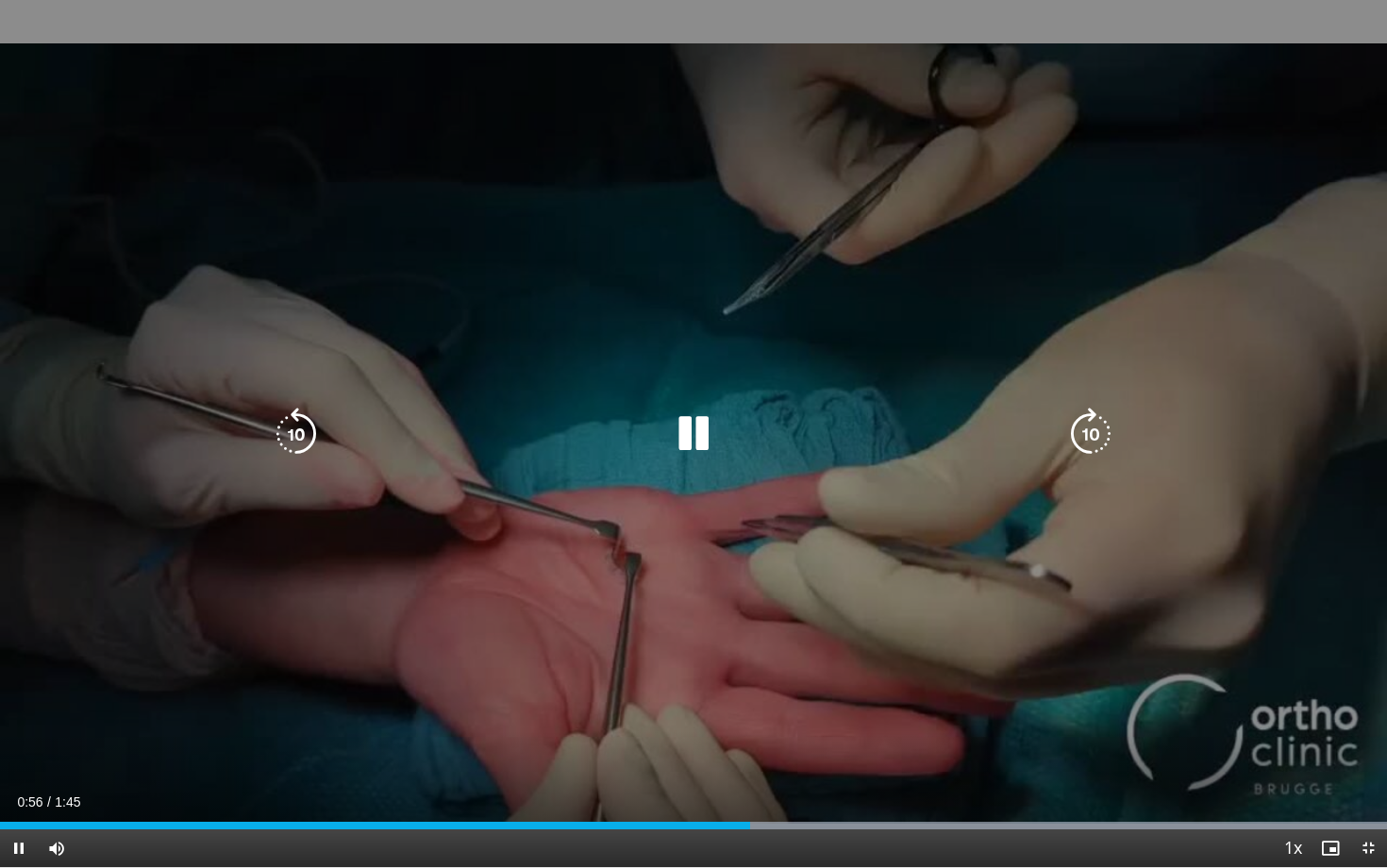 click on "10 seconds
Tap to unmute" at bounding box center (694, 433) 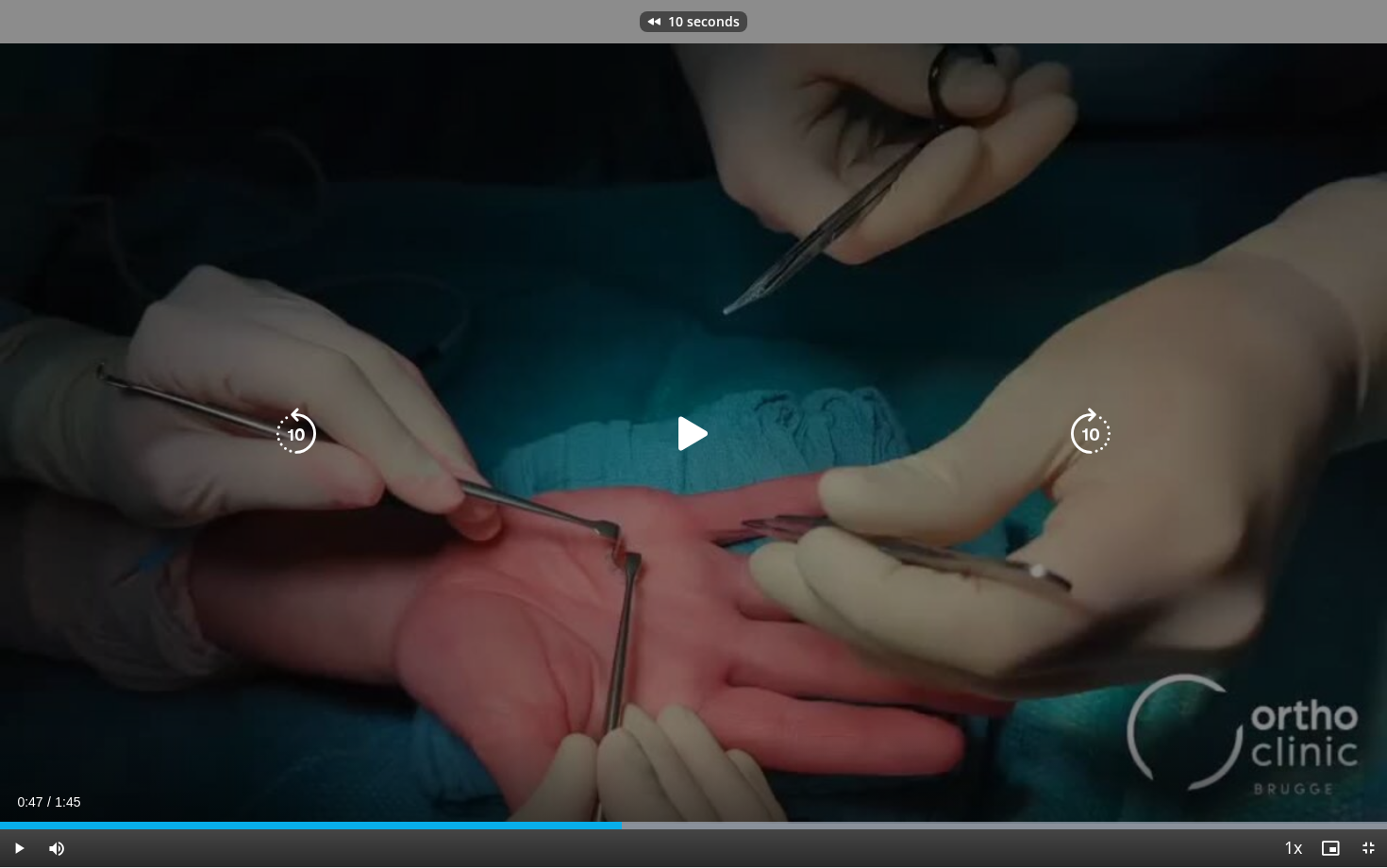 click on "10 seconds
Tap to unmute" at bounding box center (694, 433) 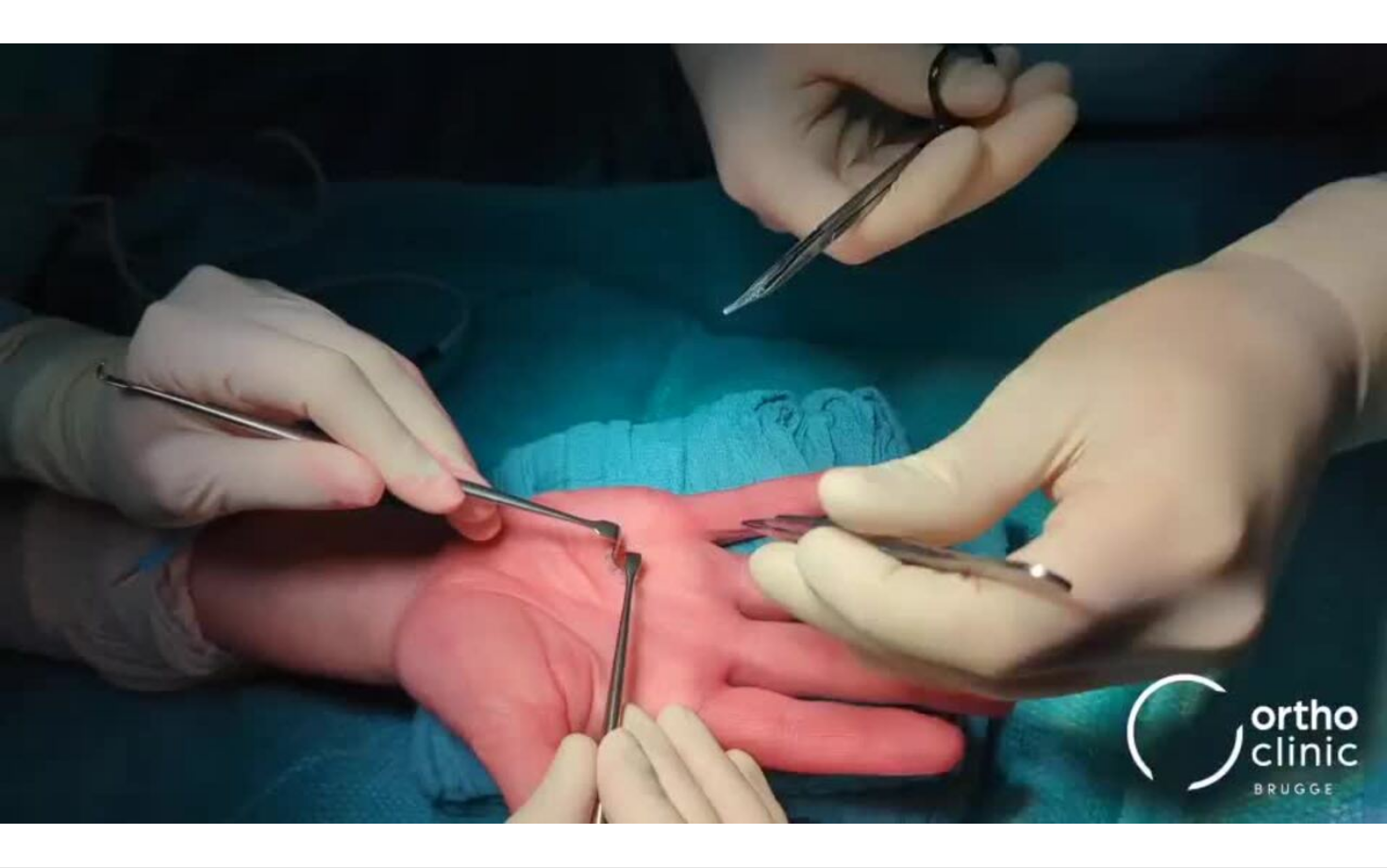 click on "10 seconds
Tap to unmute" at bounding box center (694, 433) 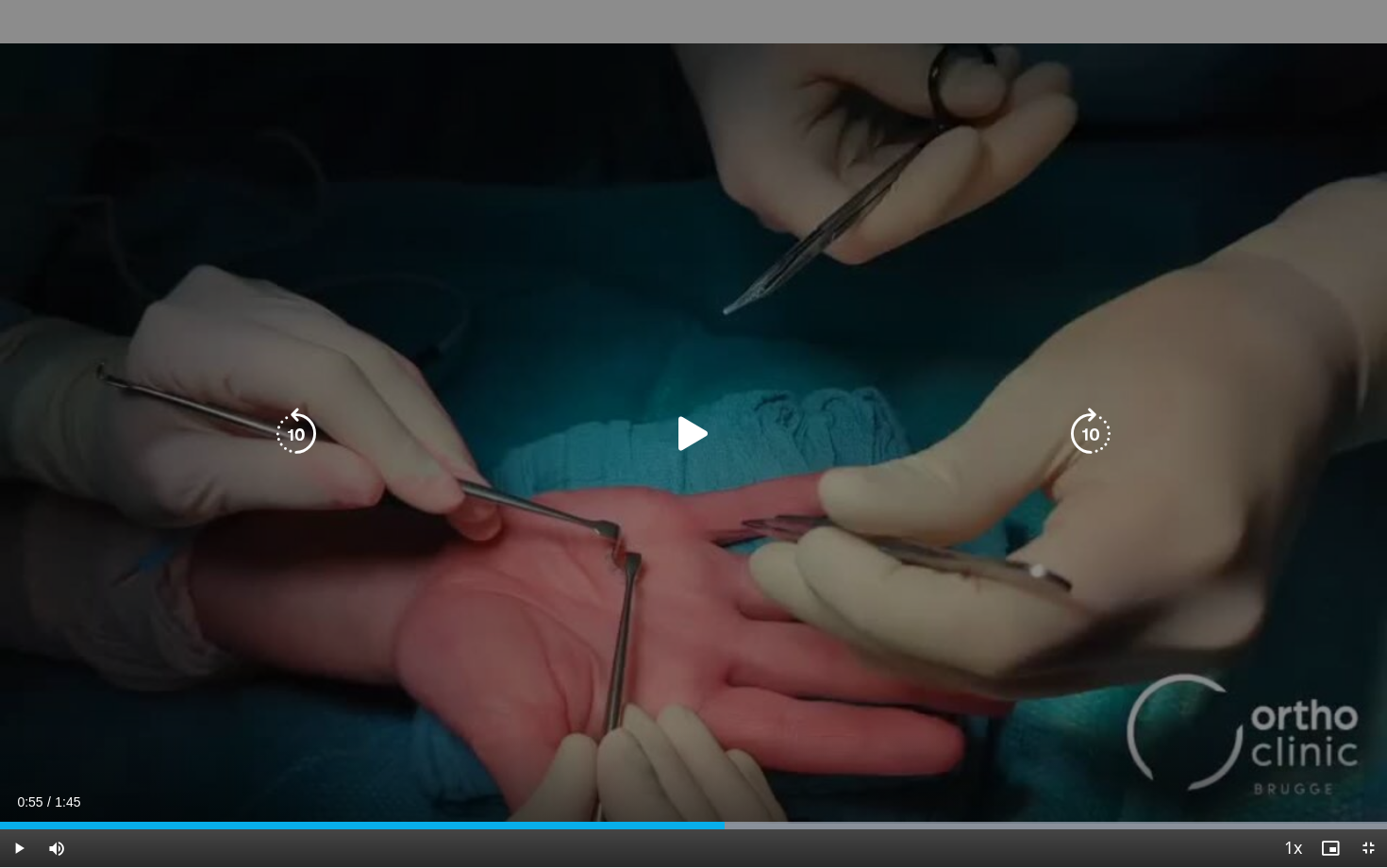click at bounding box center (694, 434) 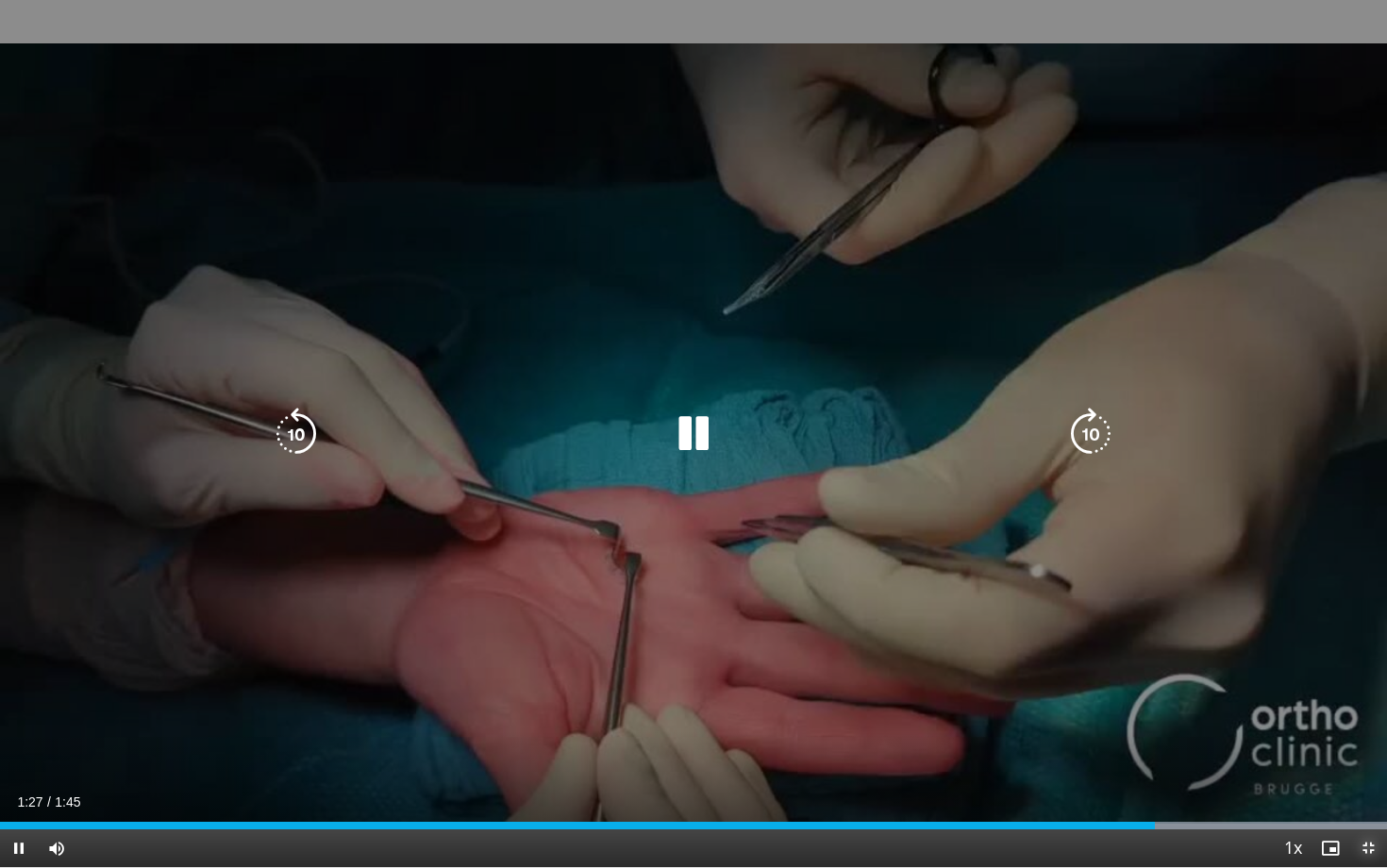 click at bounding box center (1368, 848) 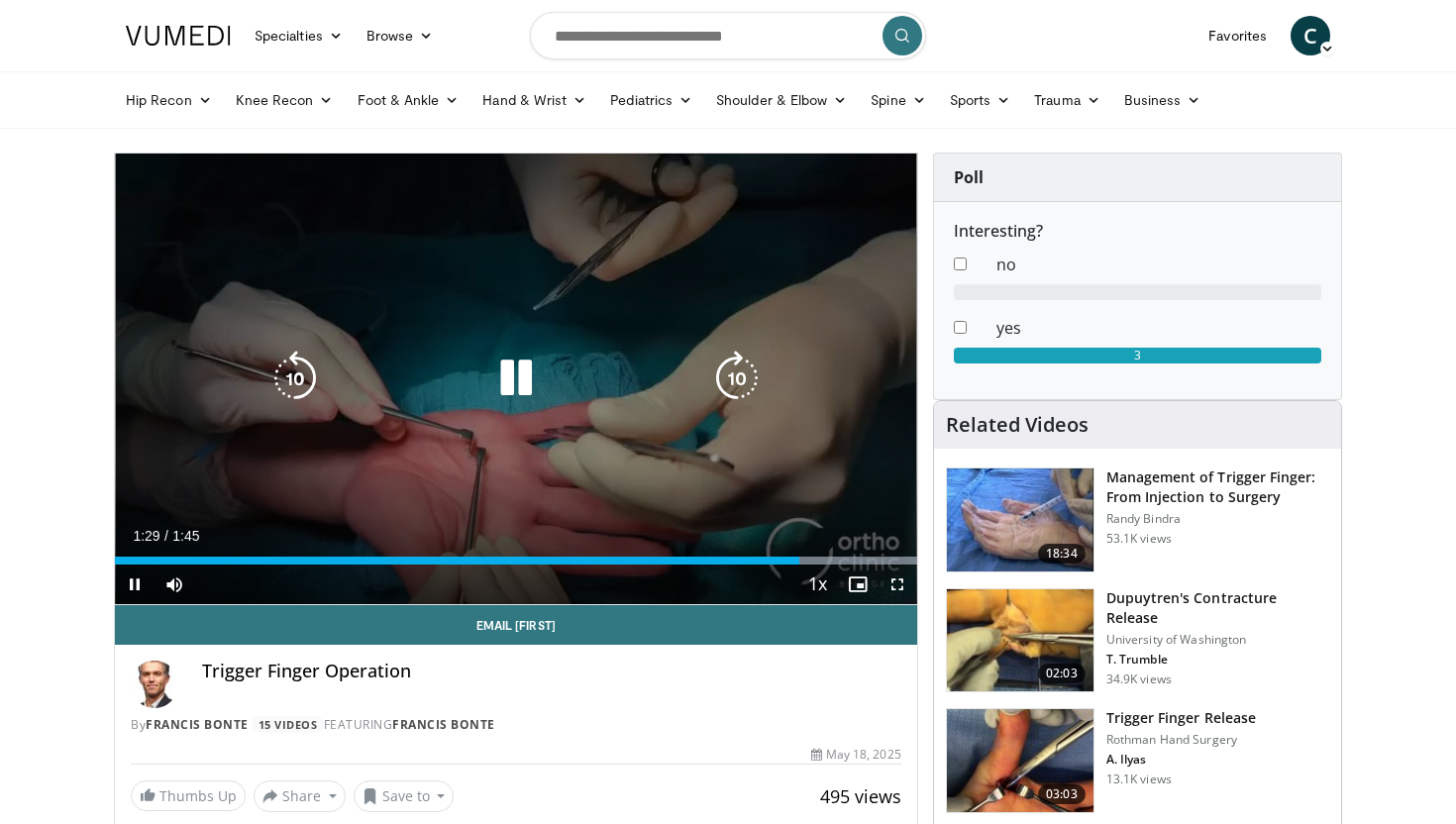 click at bounding box center [516, 378] 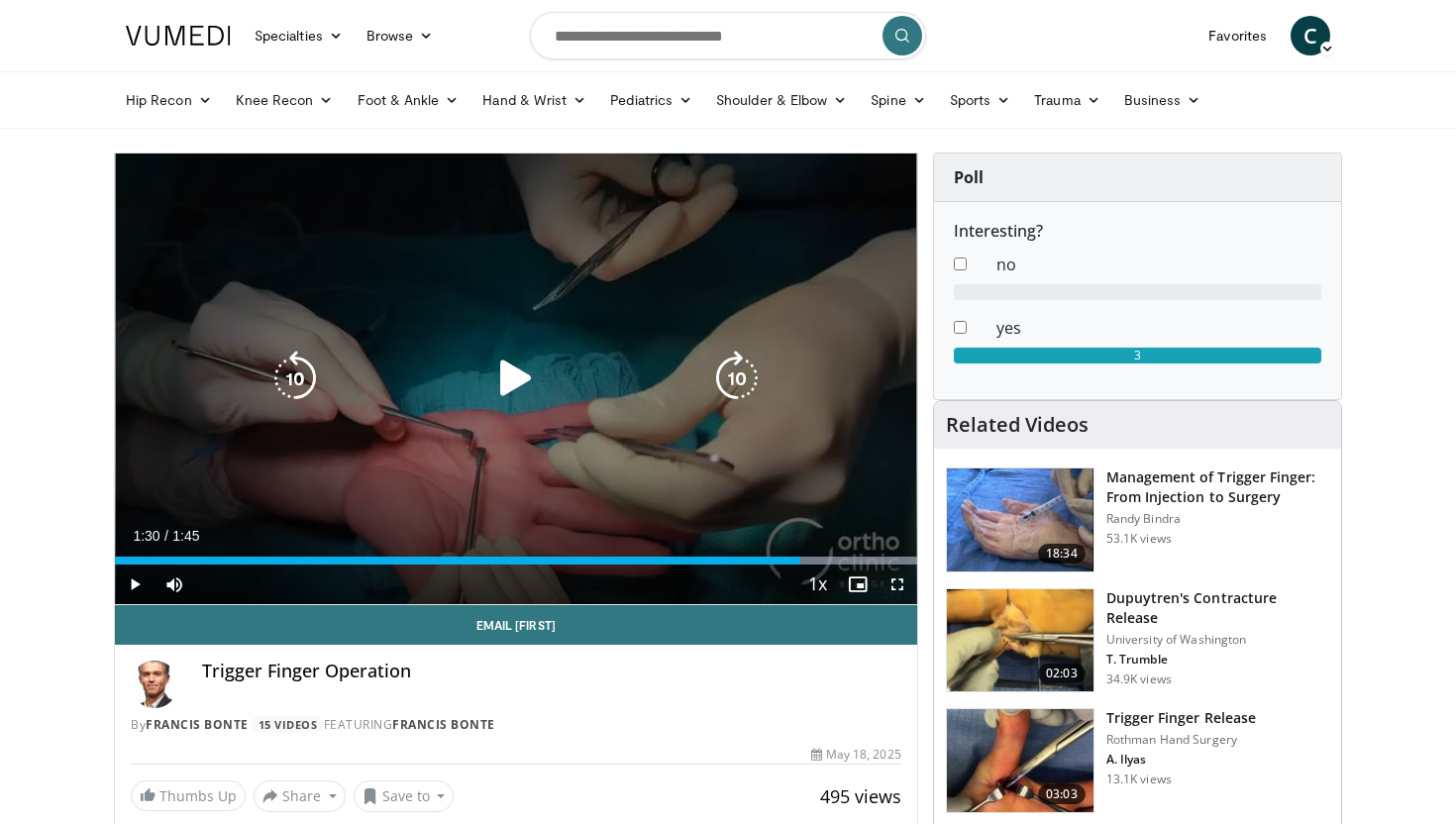click at bounding box center [516, 378] 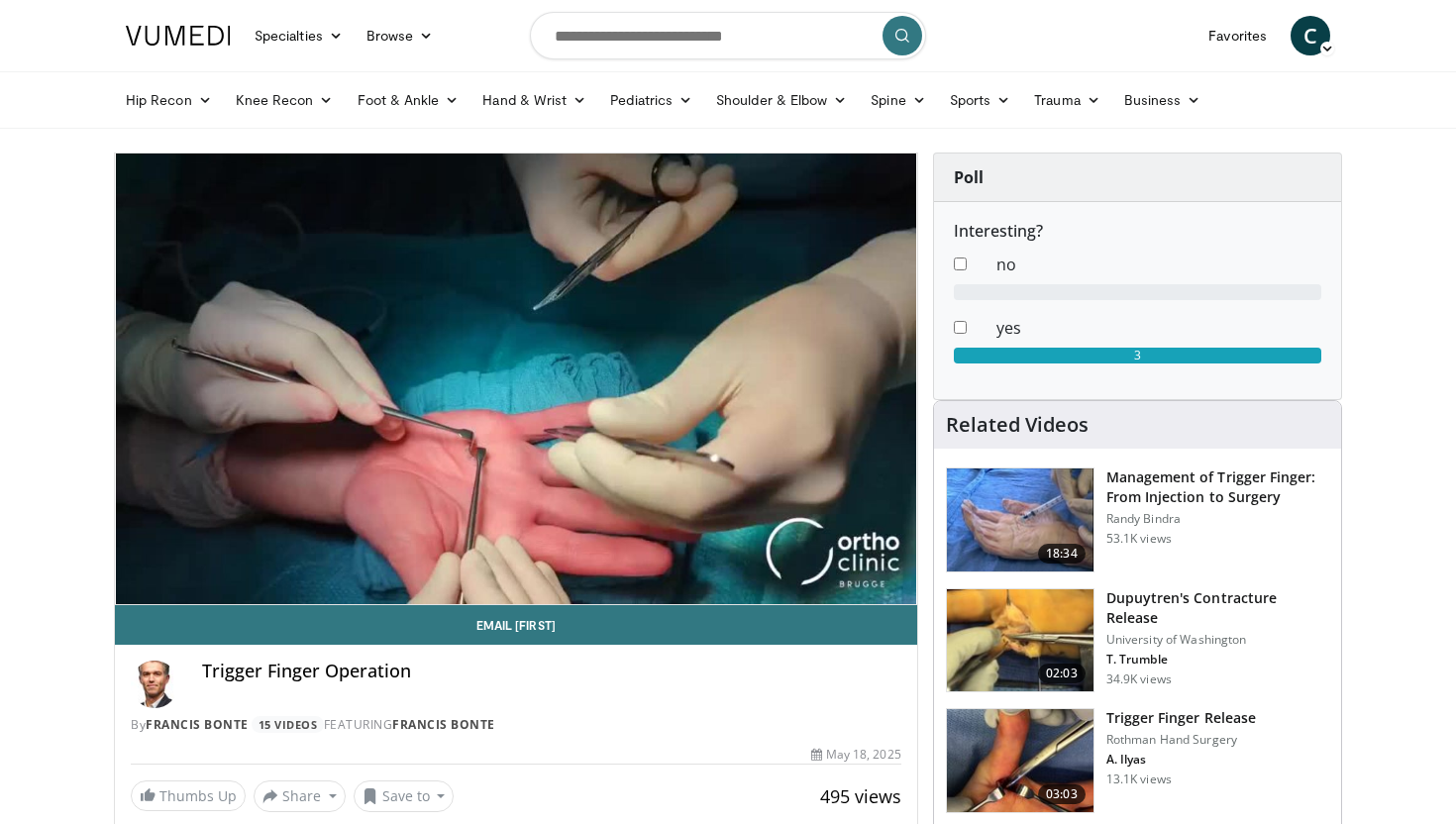 click at bounding box center (1020, 520) 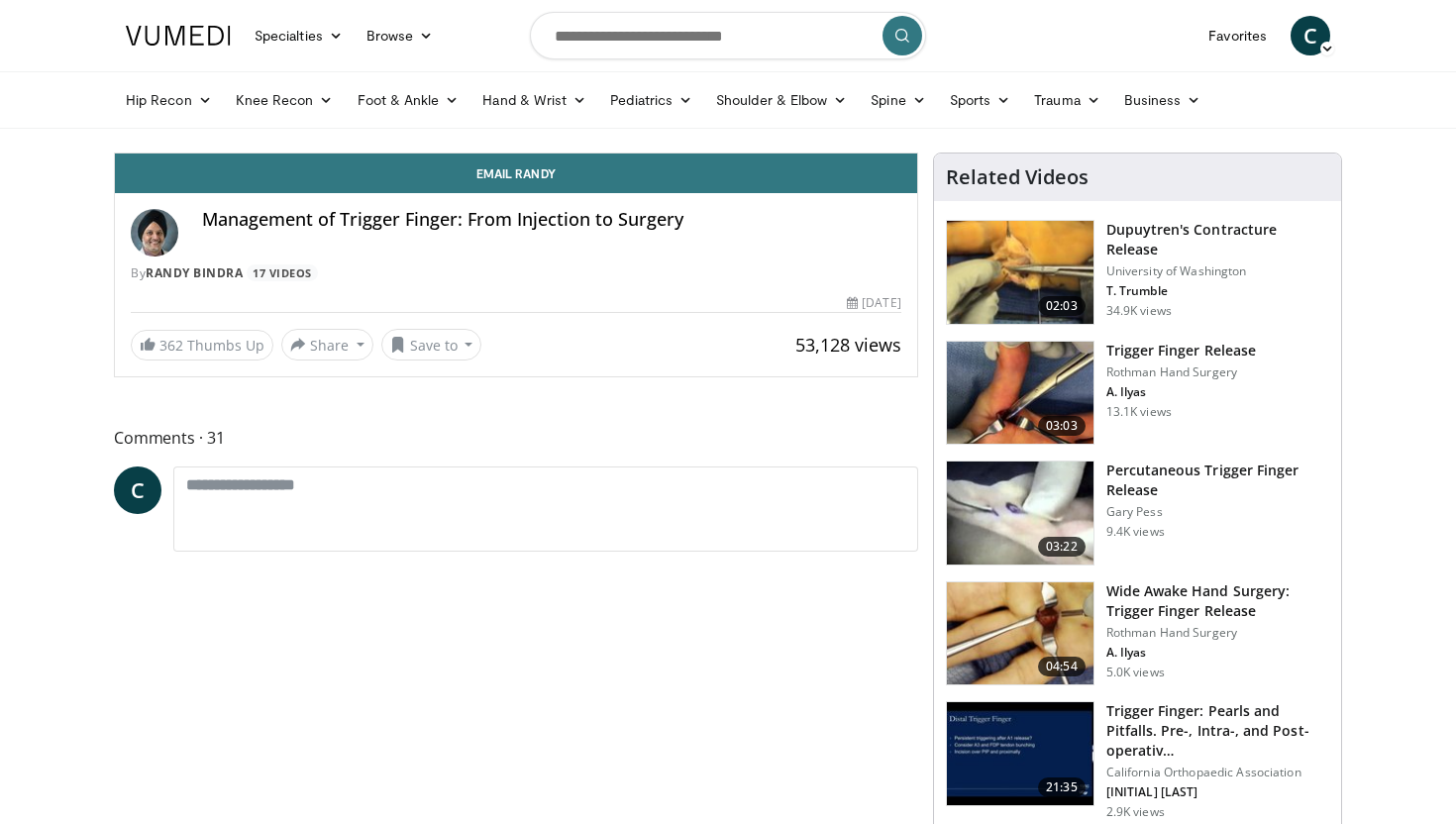 scroll, scrollTop: 0, scrollLeft: 0, axis: both 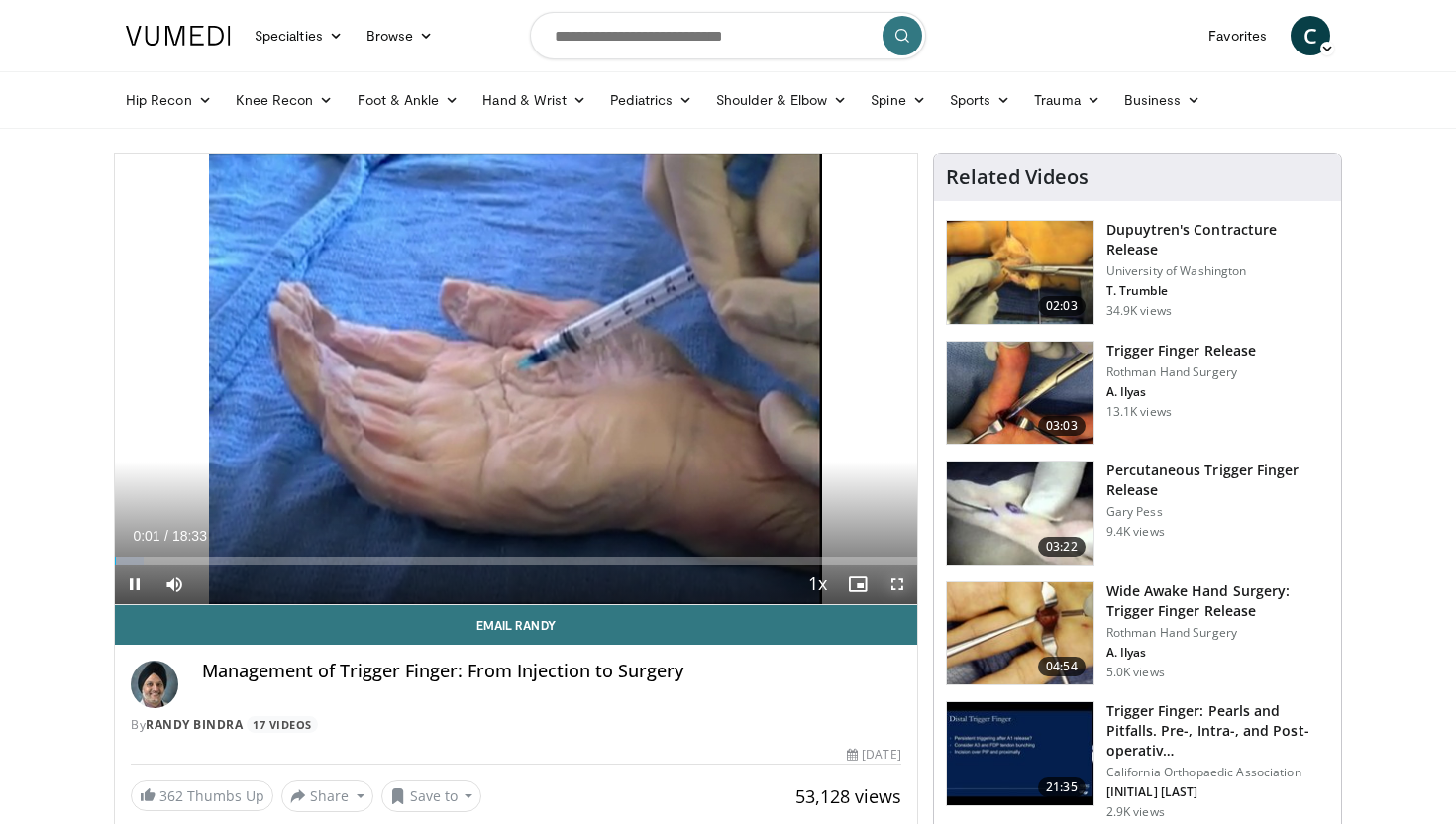 click at bounding box center (897, 584) 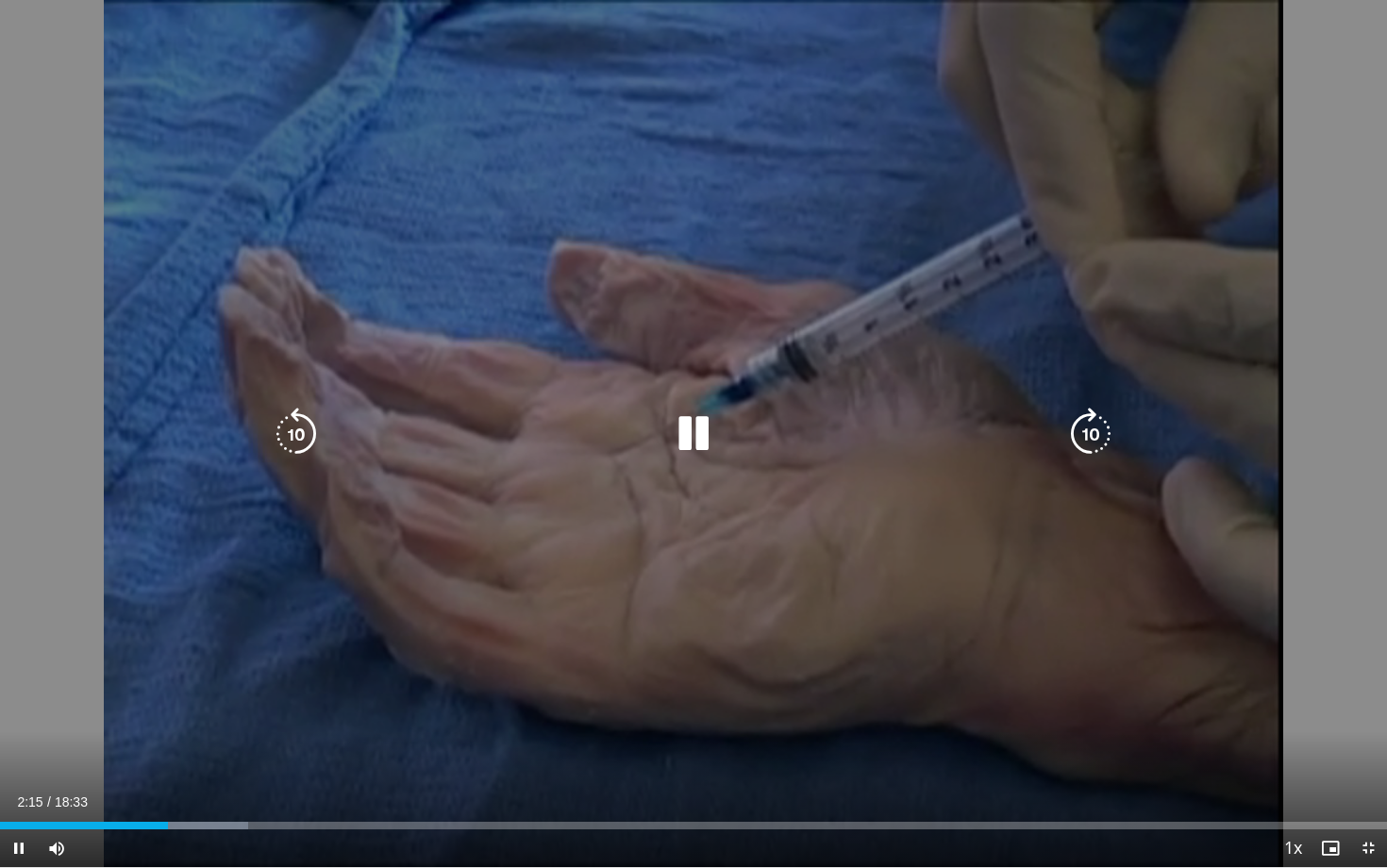 click at bounding box center [694, 434] 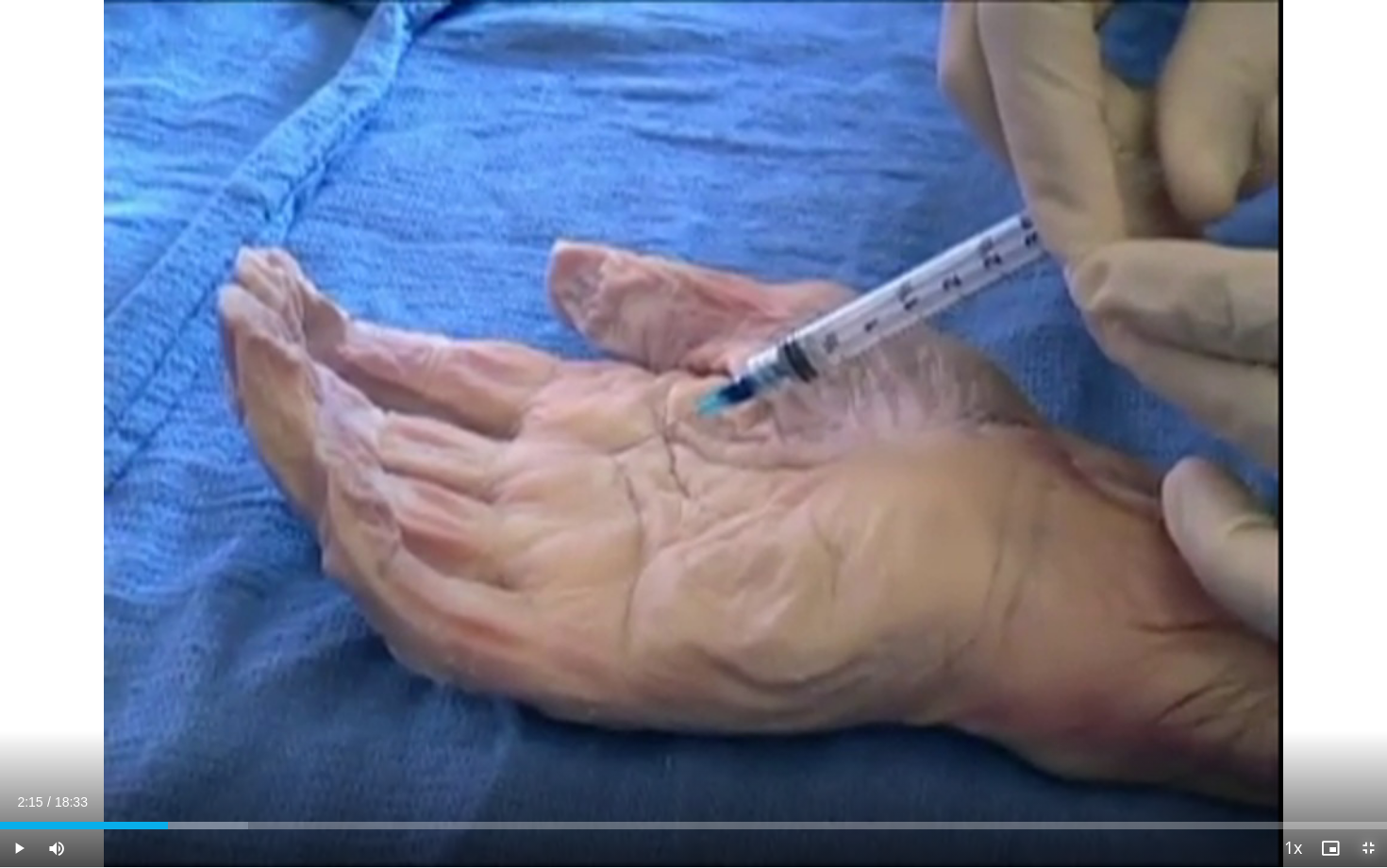 click at bounding box center (1368, 848) 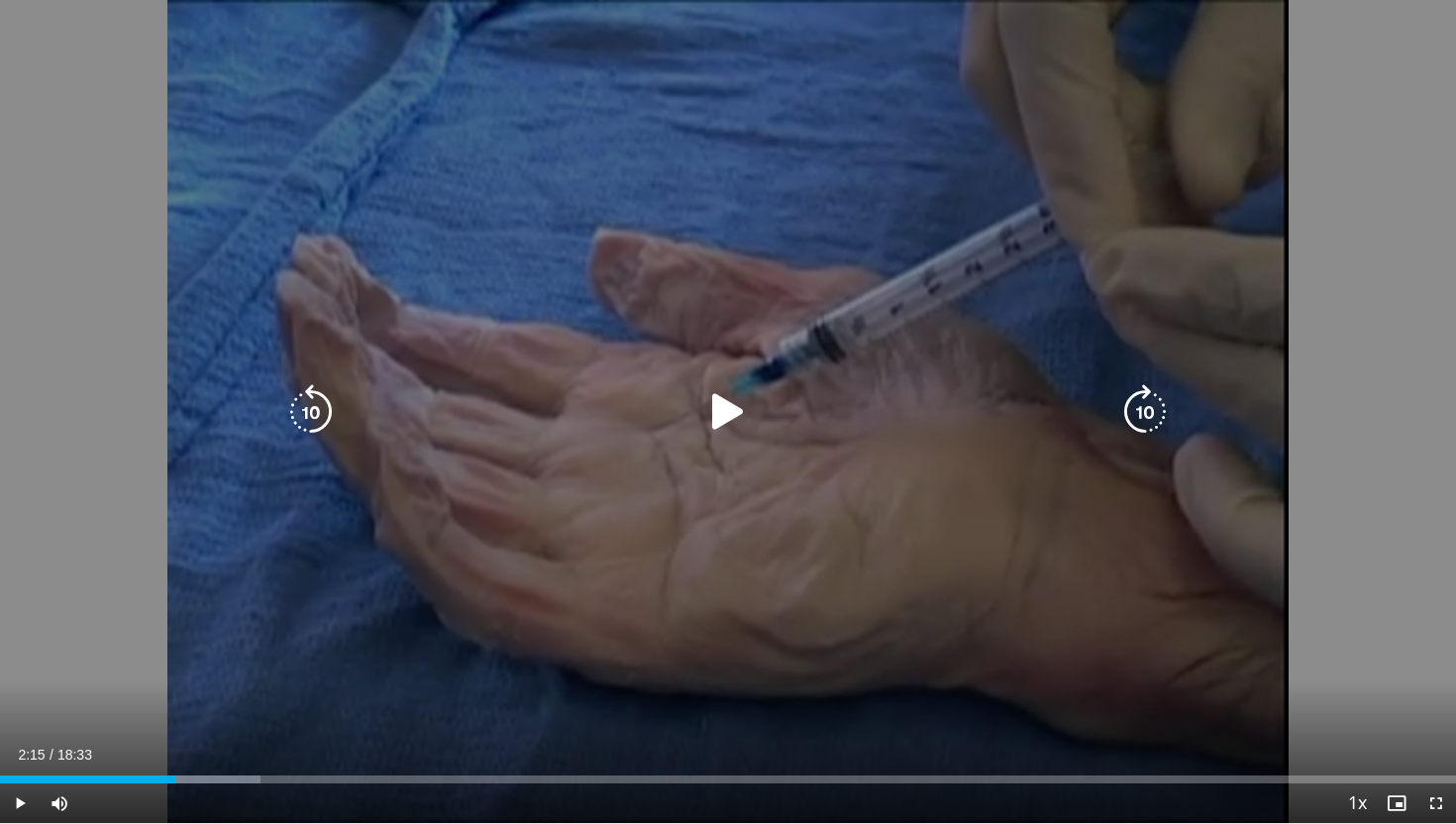 scroll, scrollTop: 70, scrollLeft: 0, axis: vertical 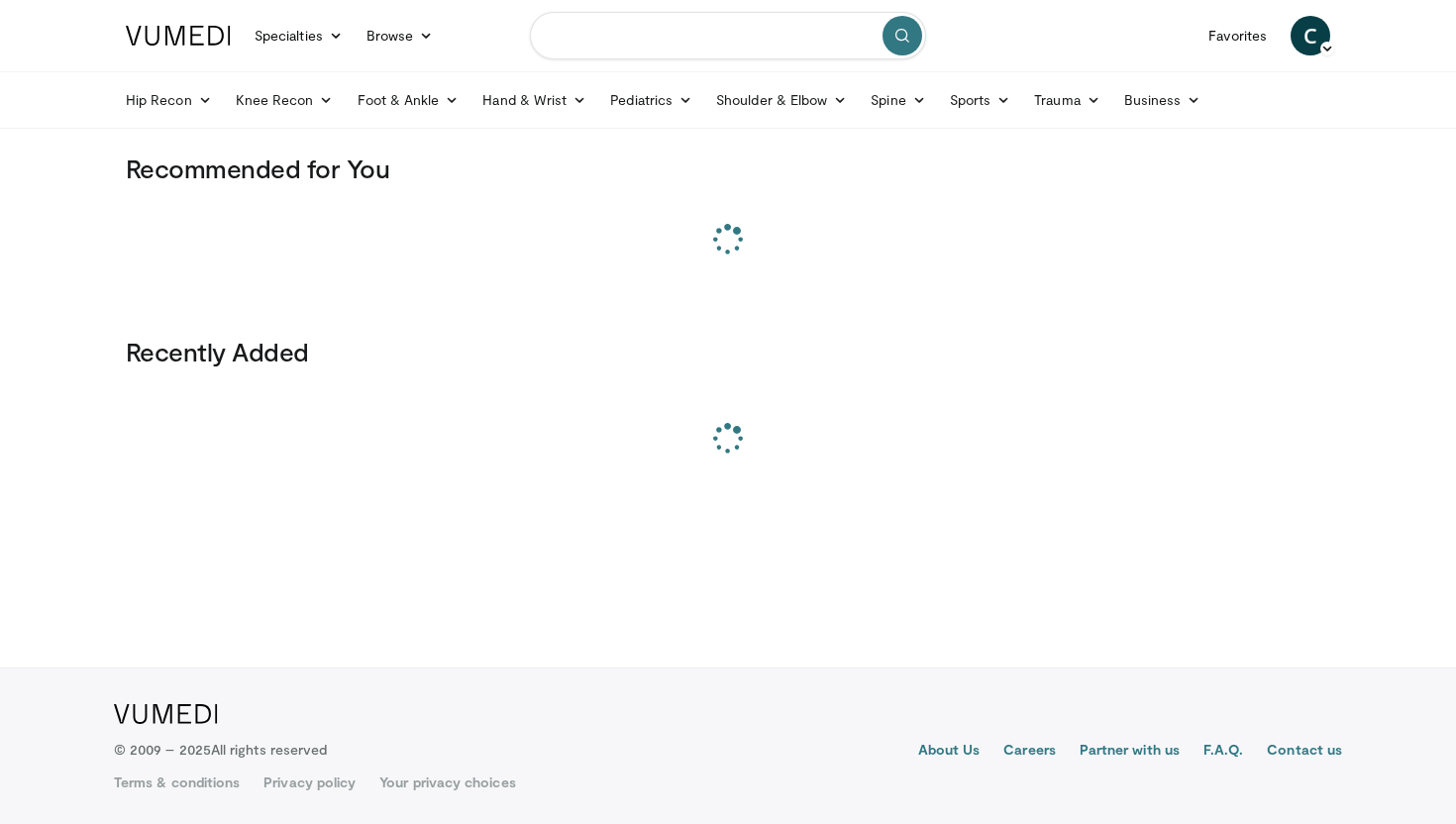 click at bounding box center (728, 36) 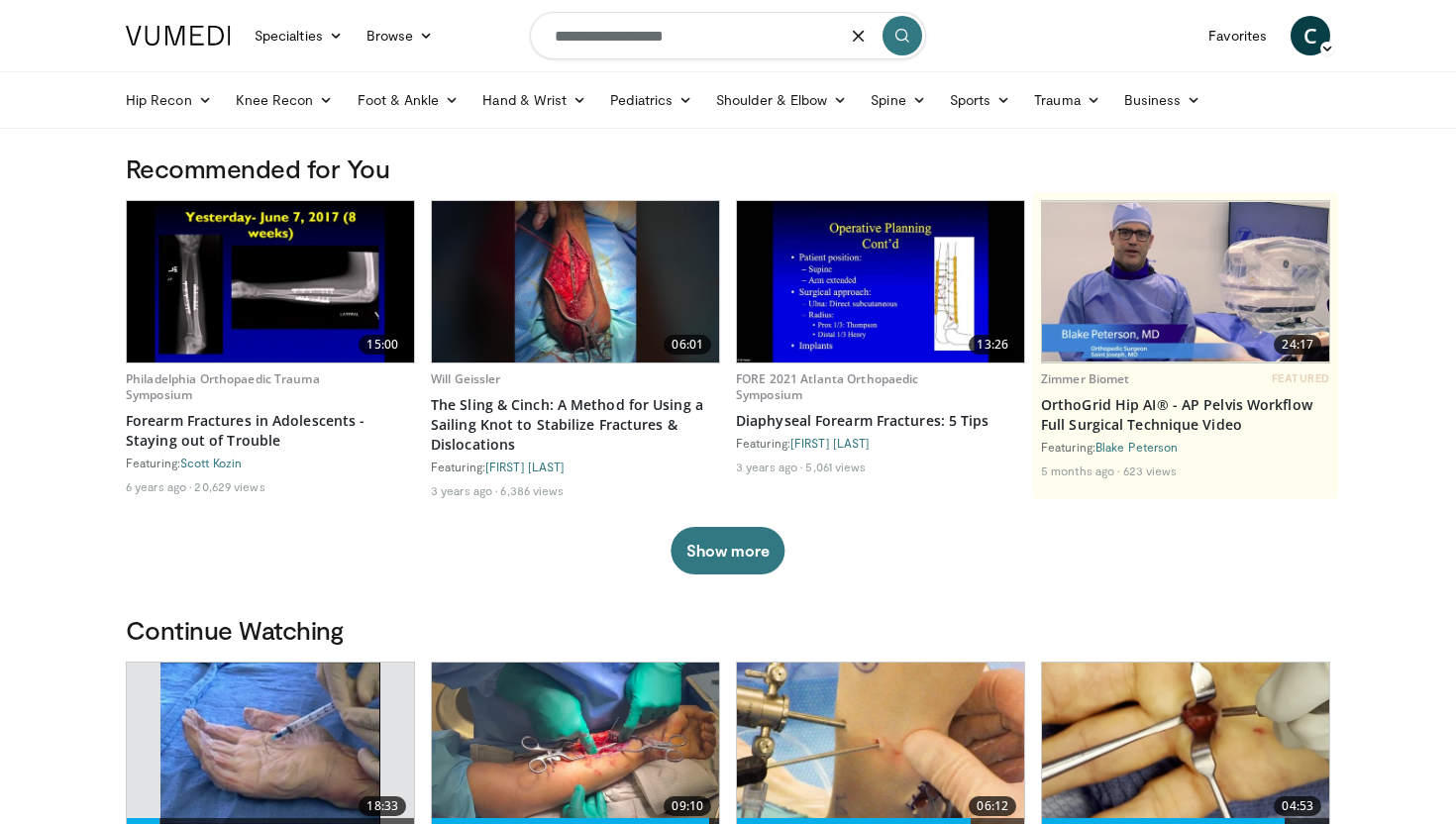 type on "**********" 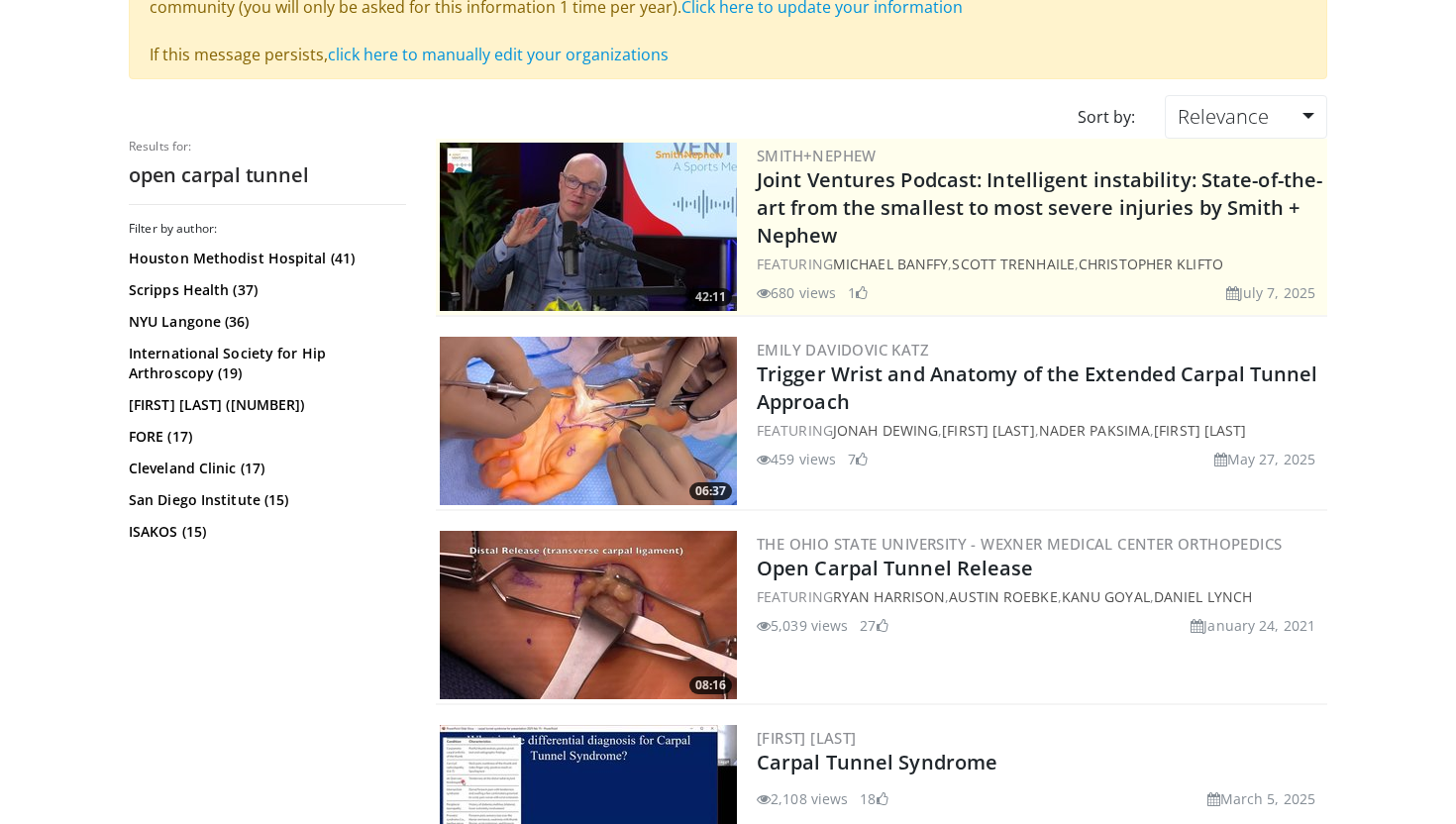 scroll, scrollTop: 222, scrollLeft: 0, axis: vertical 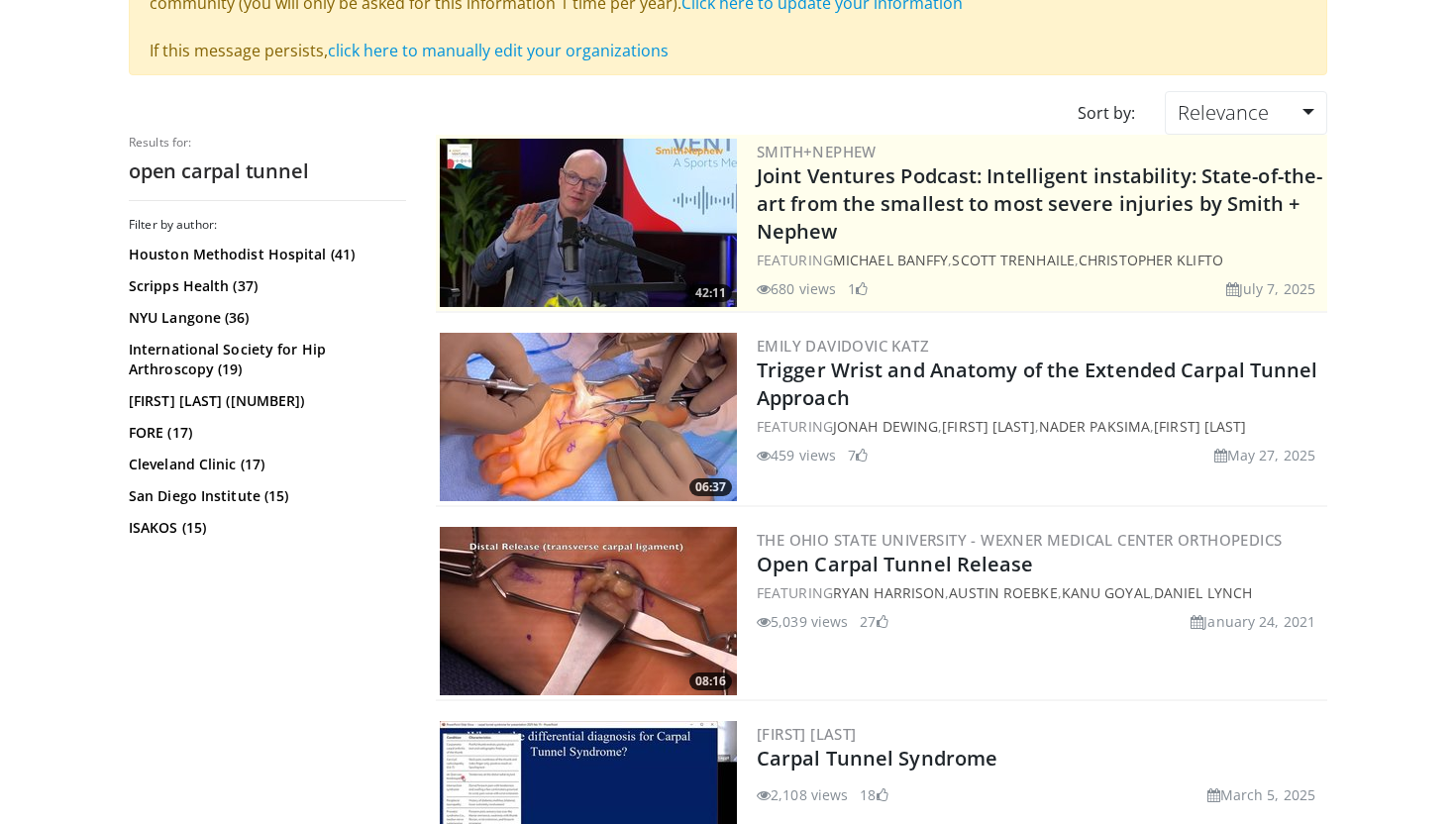 click at bounding box center [588, 417] 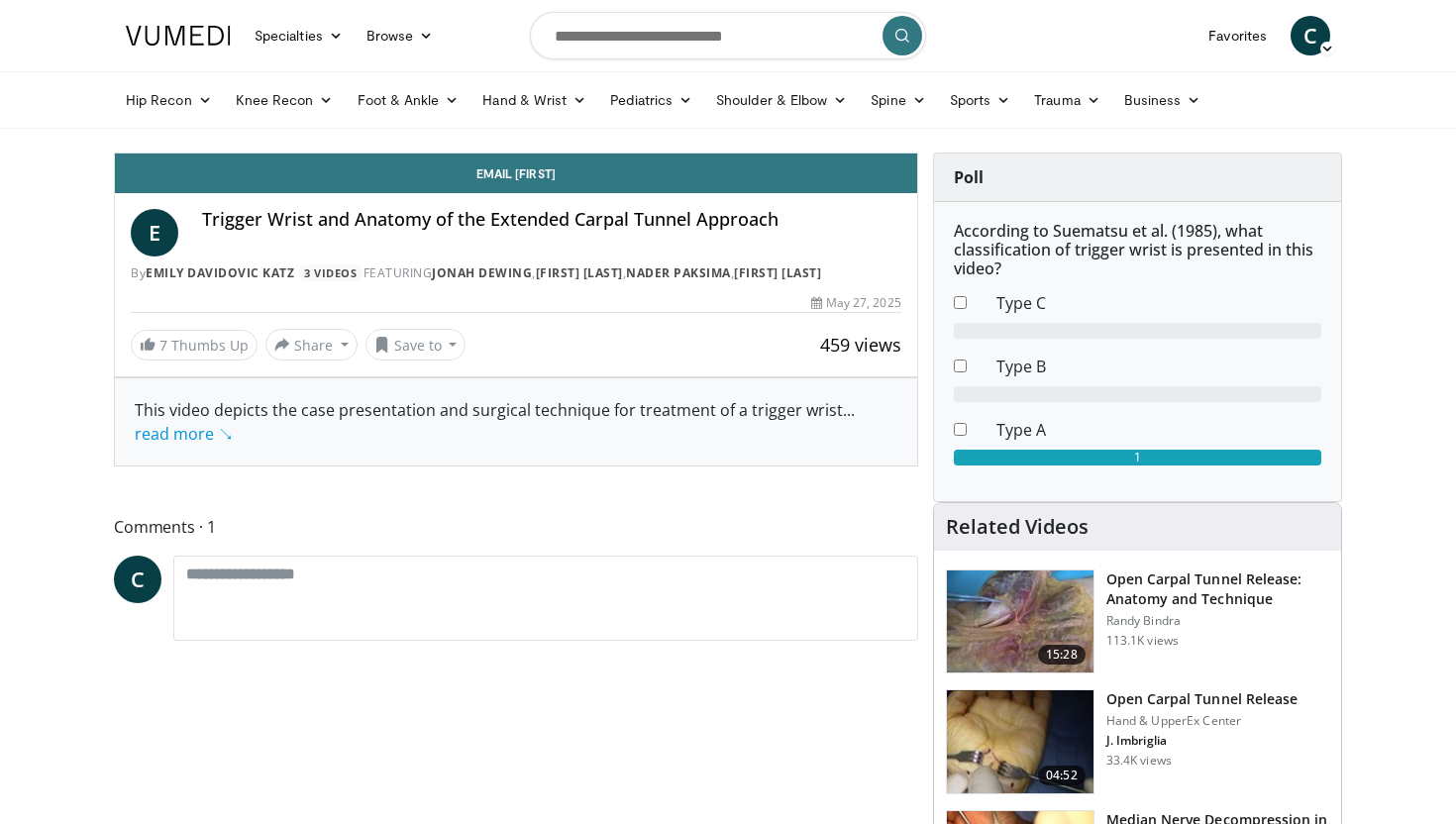 scroll, scrollTop: 0, scrollLeft: 0, axis: both 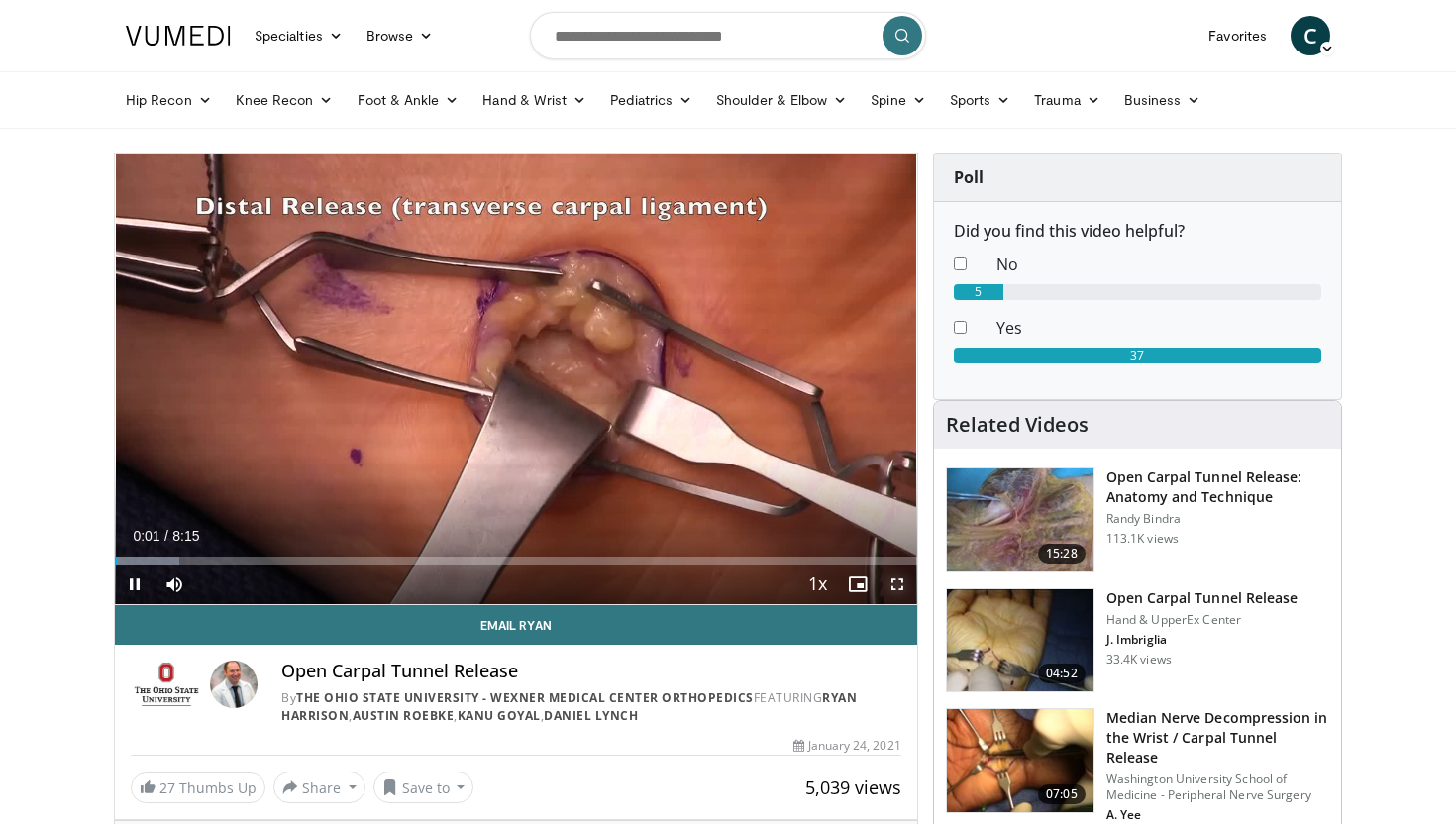click at bounding box center (897, 584) 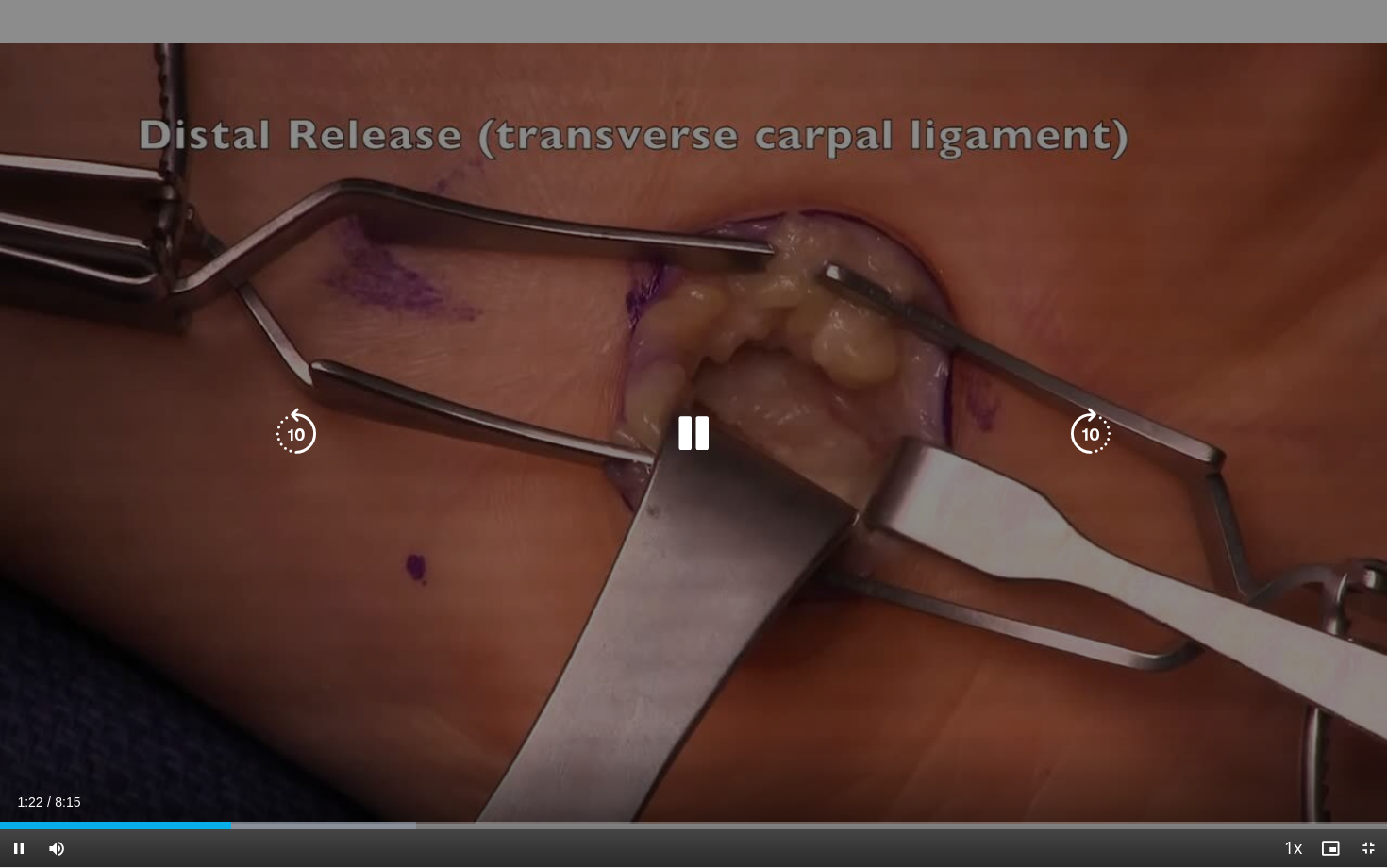 click at bounding box center (694, 434) 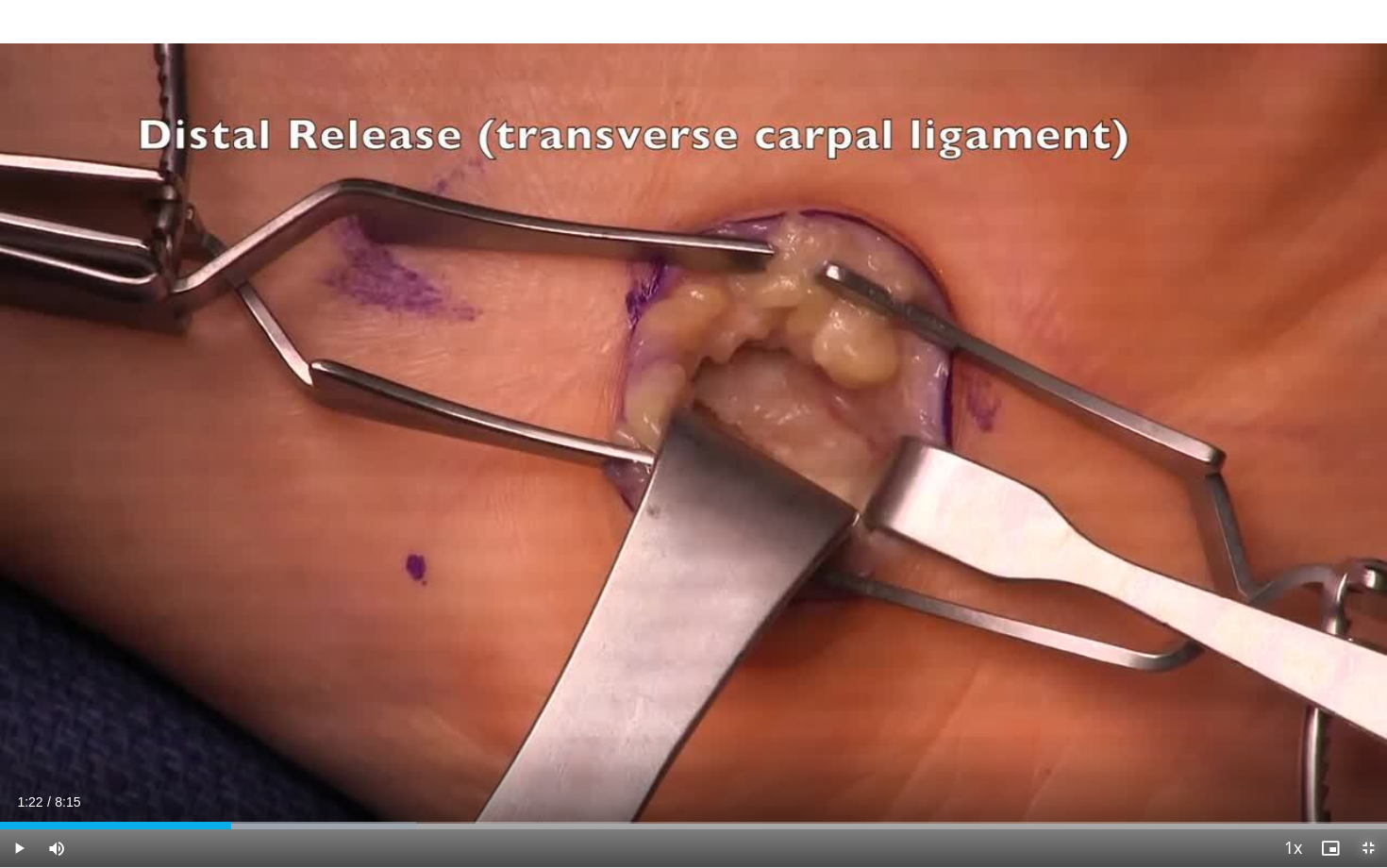 click at bounding box center [1368, 848] 